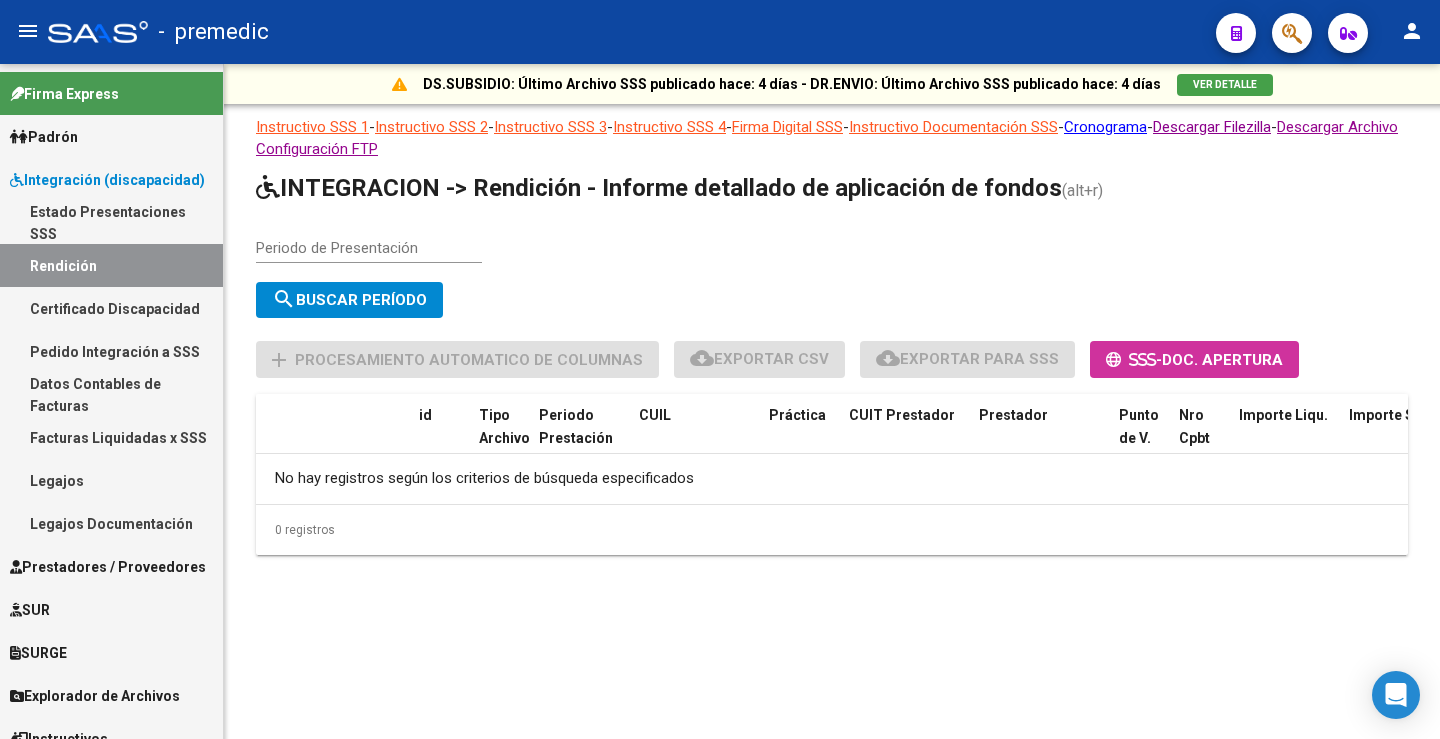 scroll, scrollTop: 0, scrollLeft: 0, axis: both 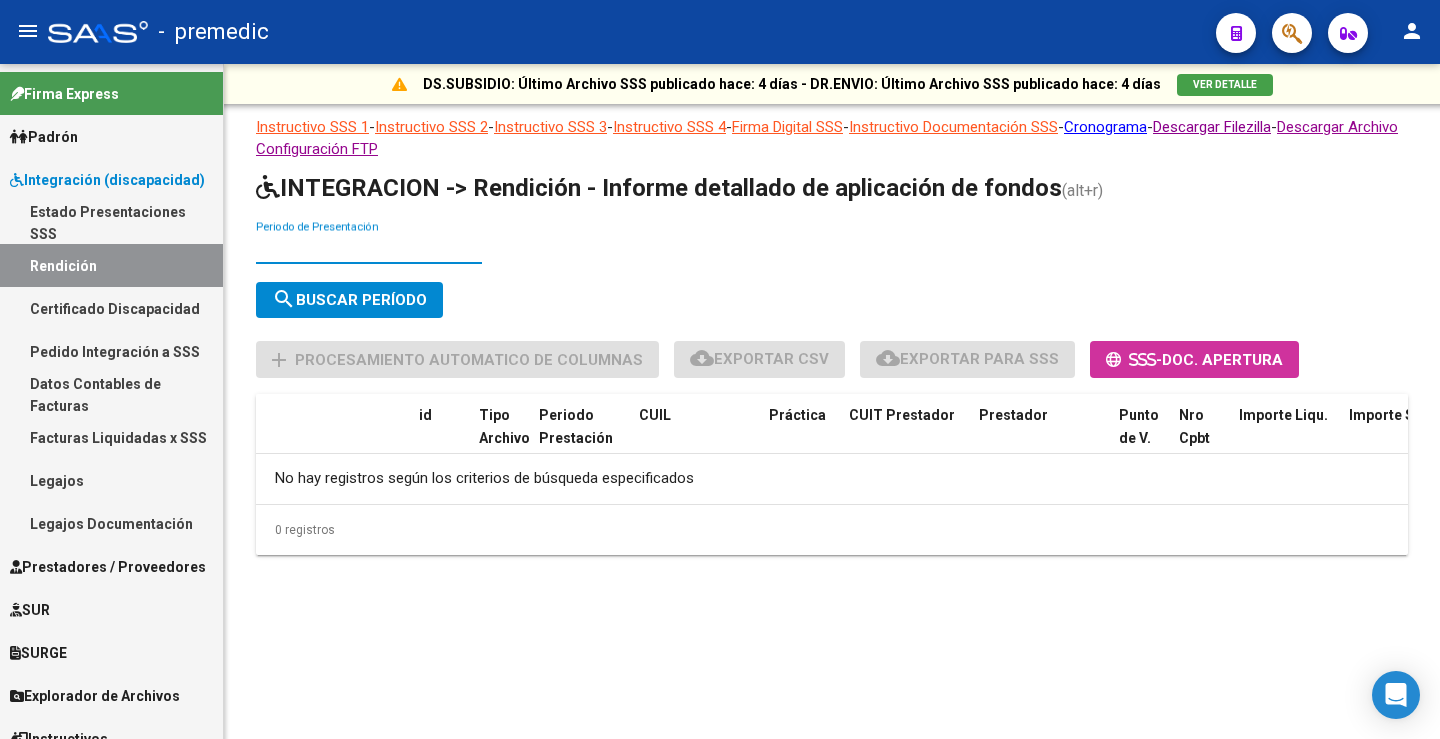 click on "Periodo de Presentación" at bounding box center (369, 248) 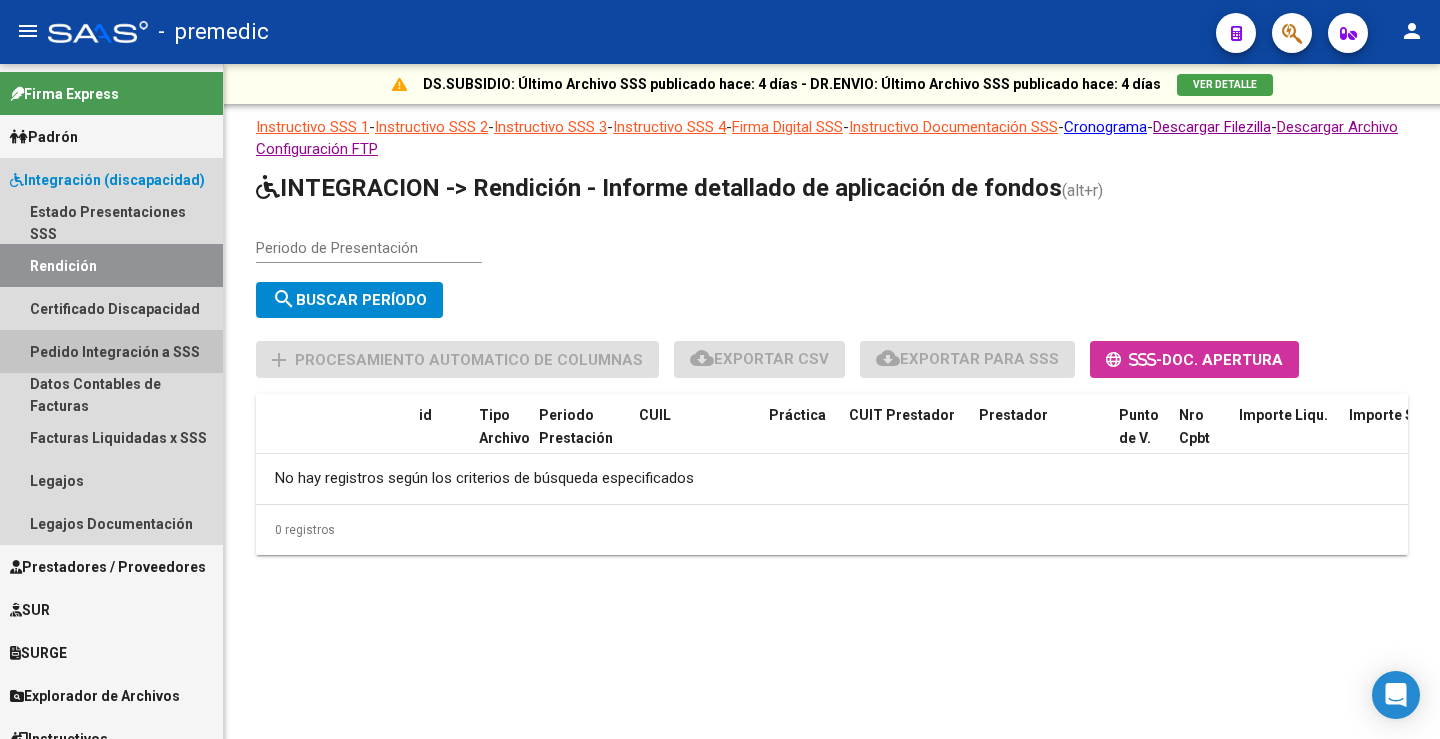 click on "Pedido Integración a SSS" at bounding box center [111, 351] 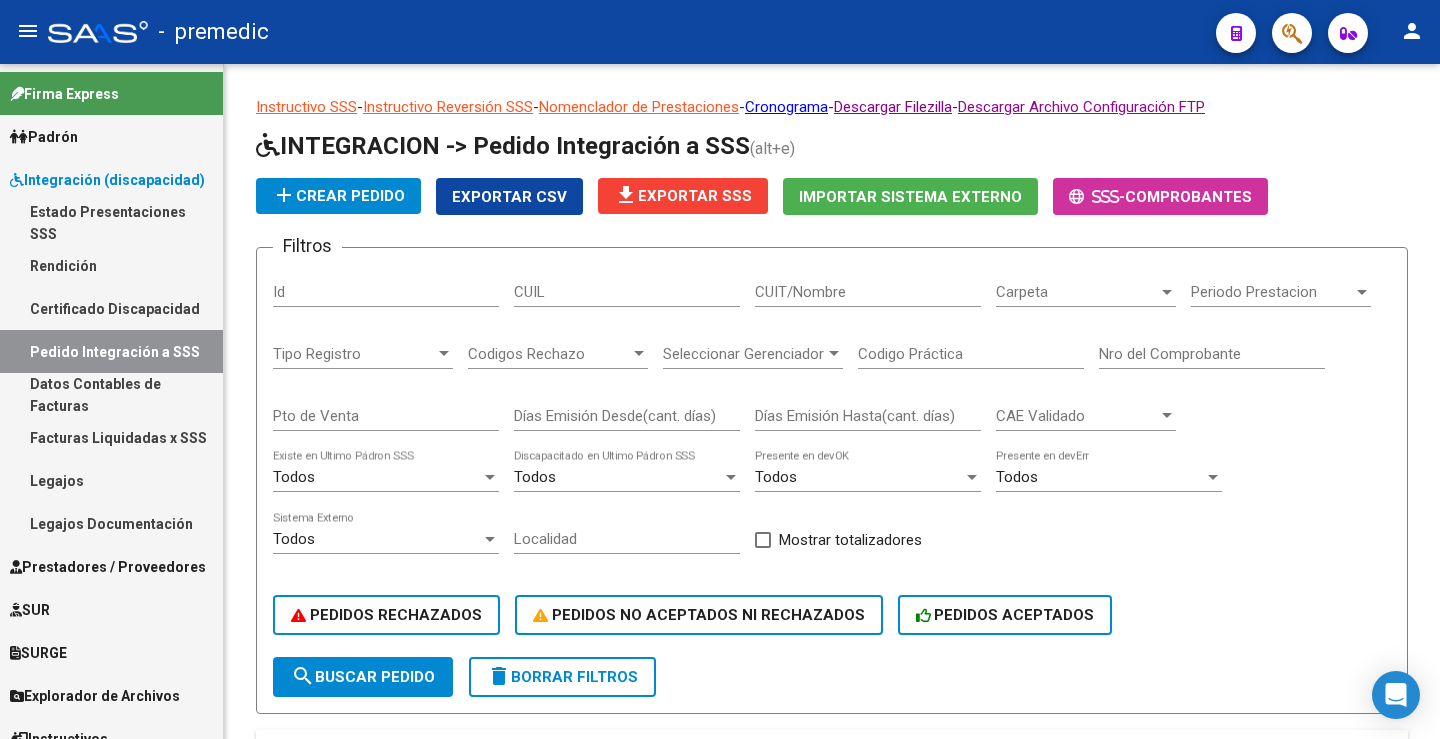 scroll, scrollTop: 216, scrollLeft: 0, axis: vertical 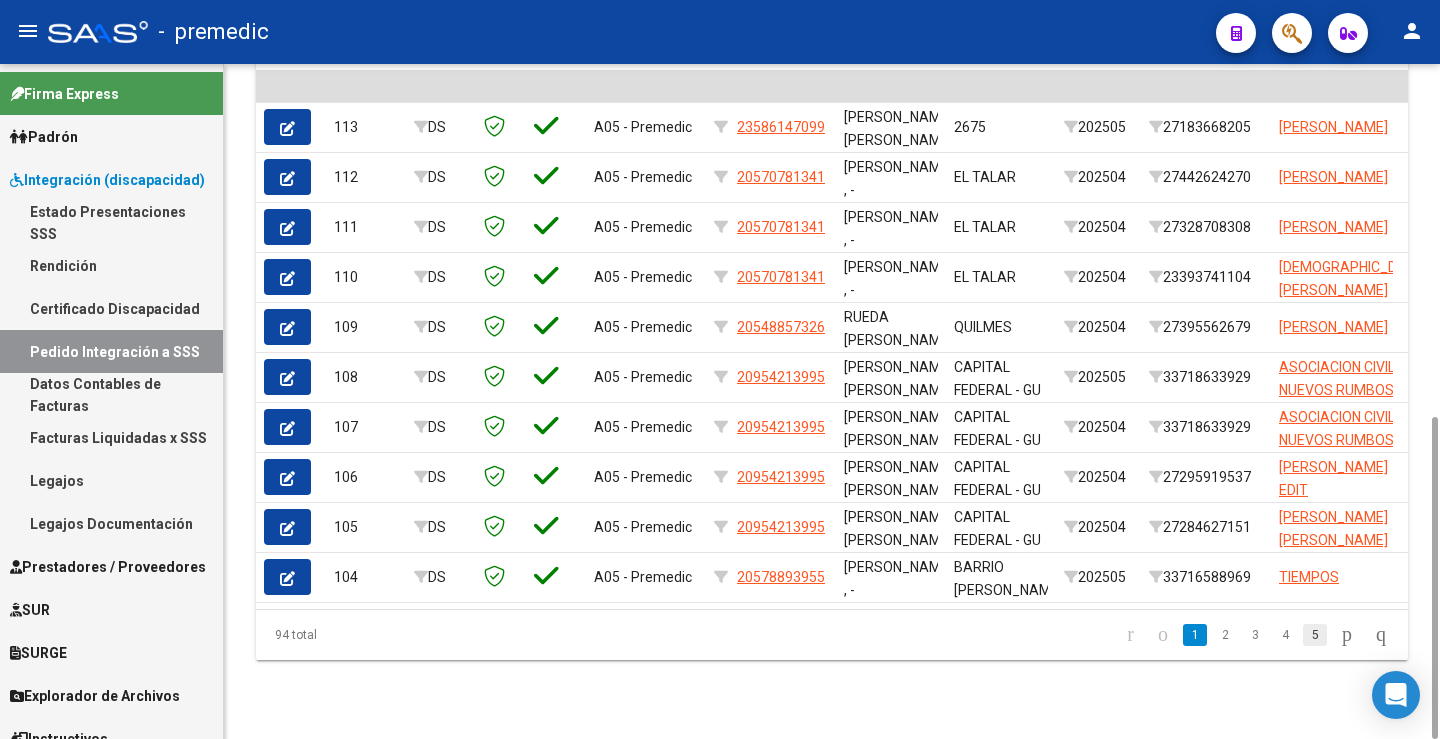 click on "5" 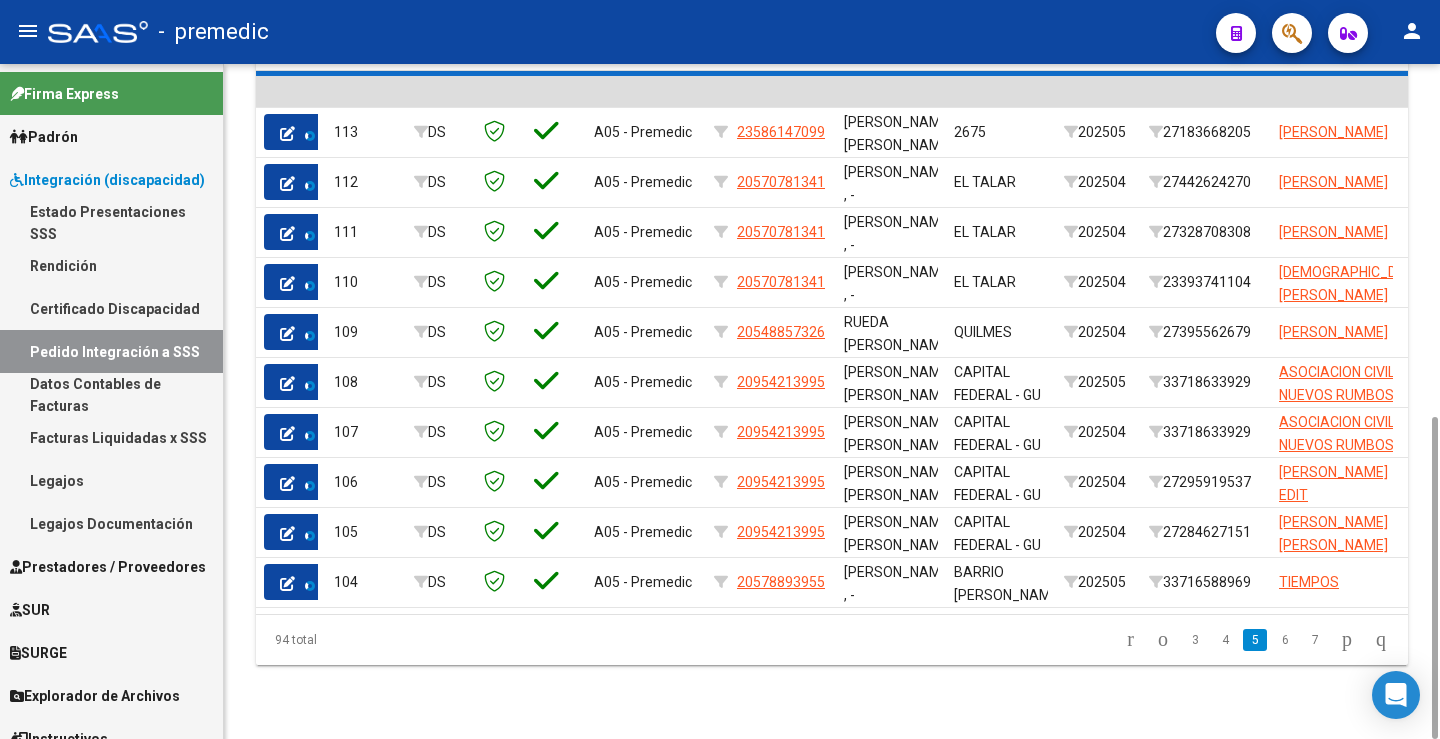 click on "94 total   3   4   5   6   7" 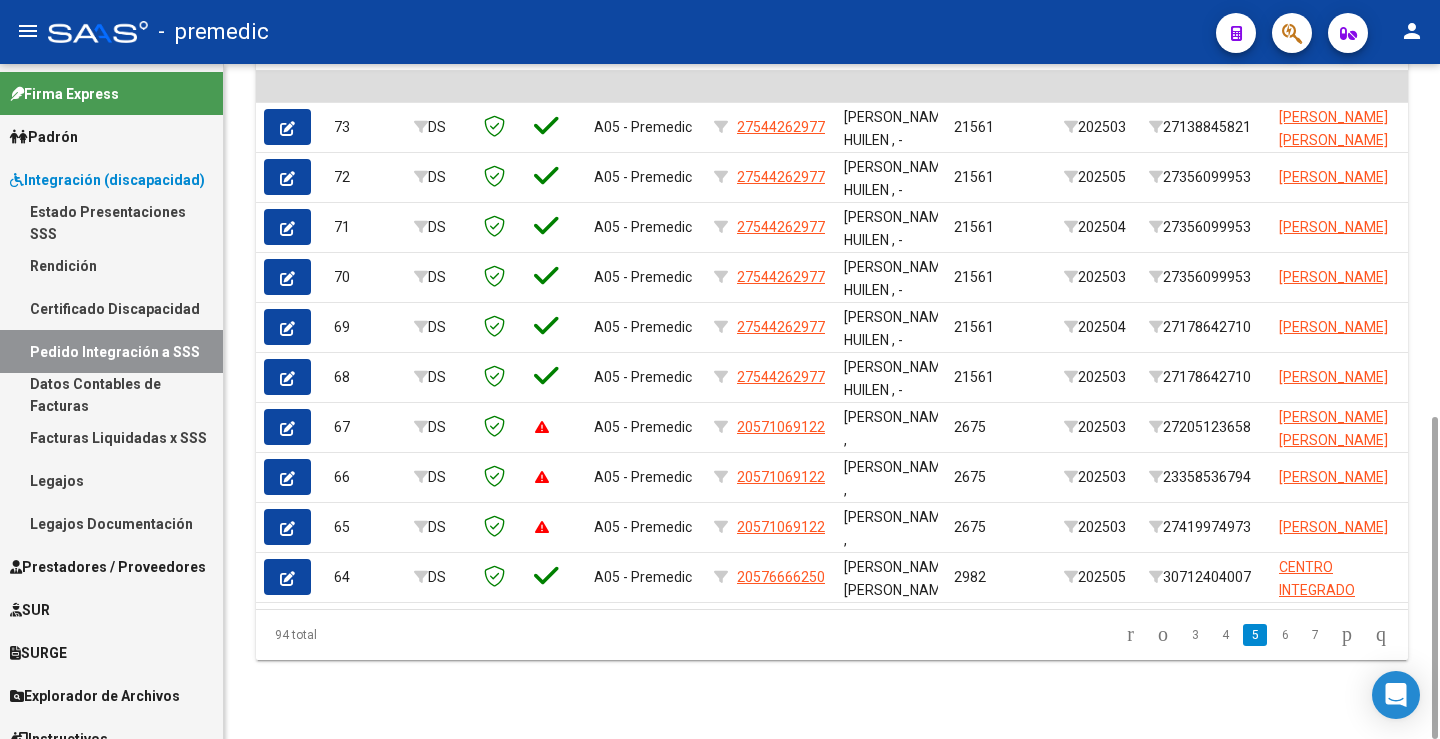 click on "7" 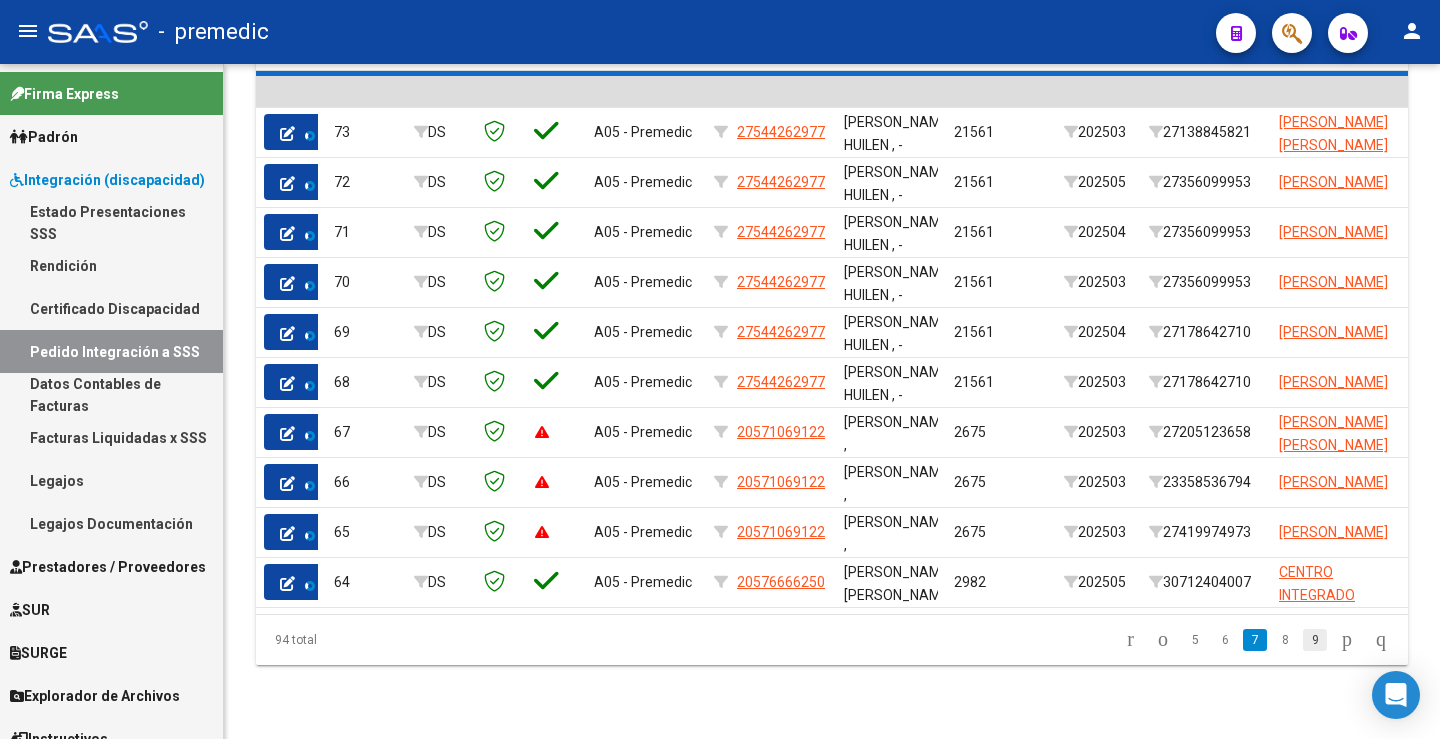 click on "94 total   5   6   7   8   9" 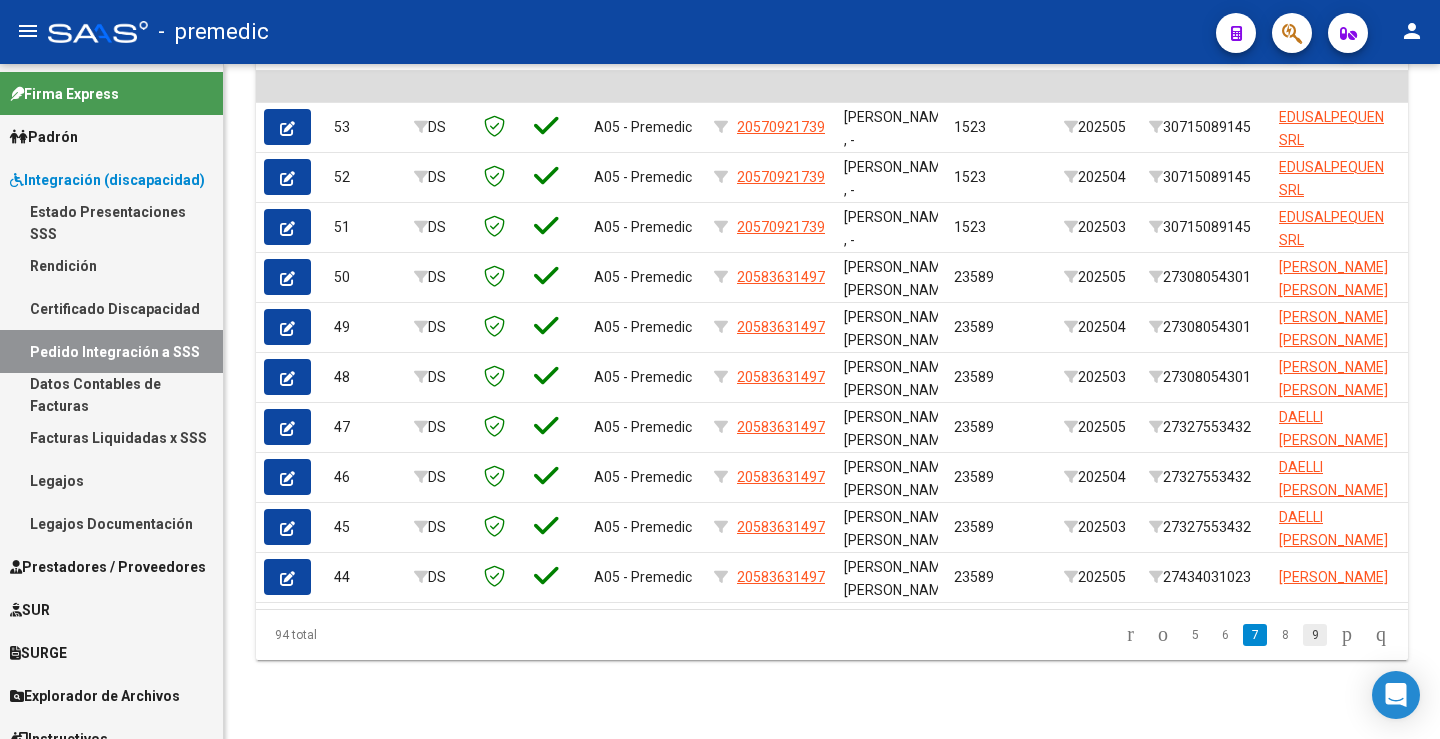 click on "9" 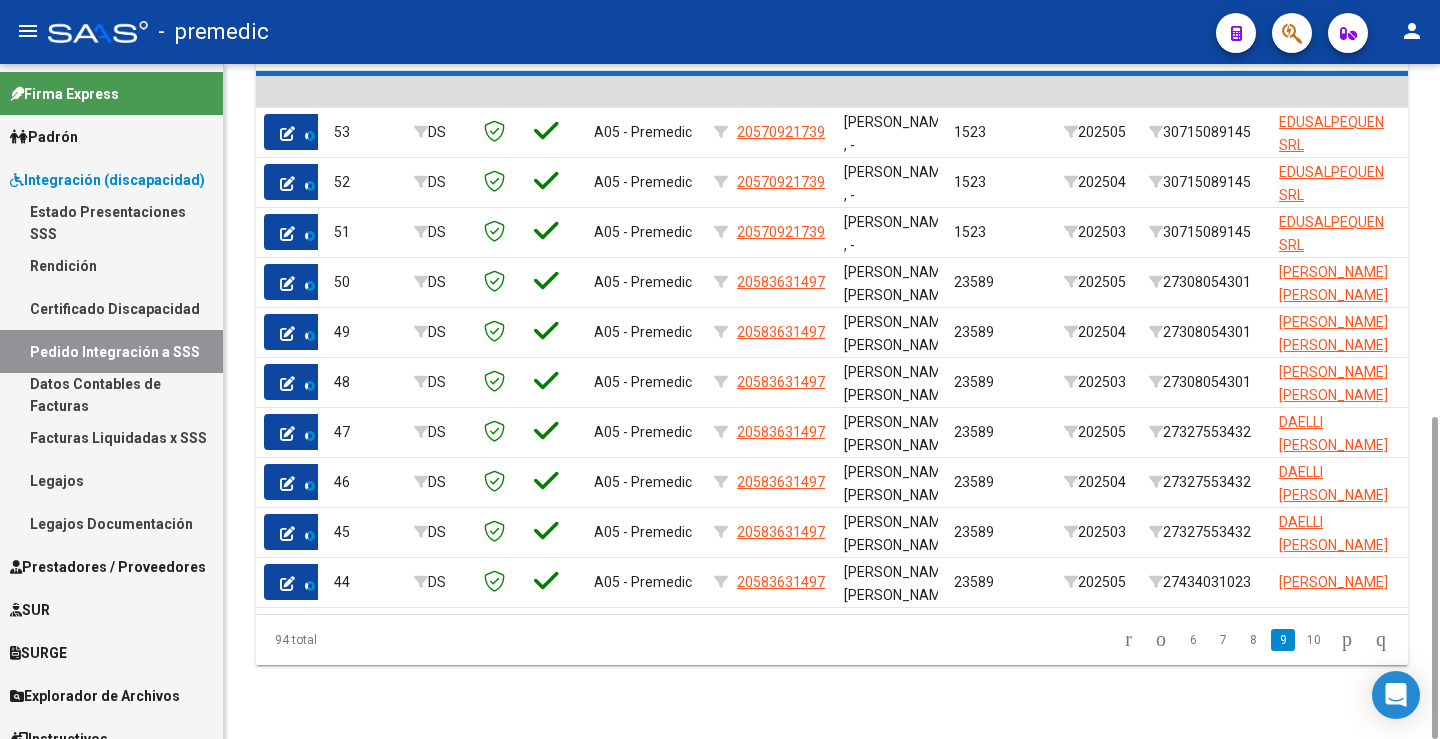 click on "94 total   6   7   8   9   10" 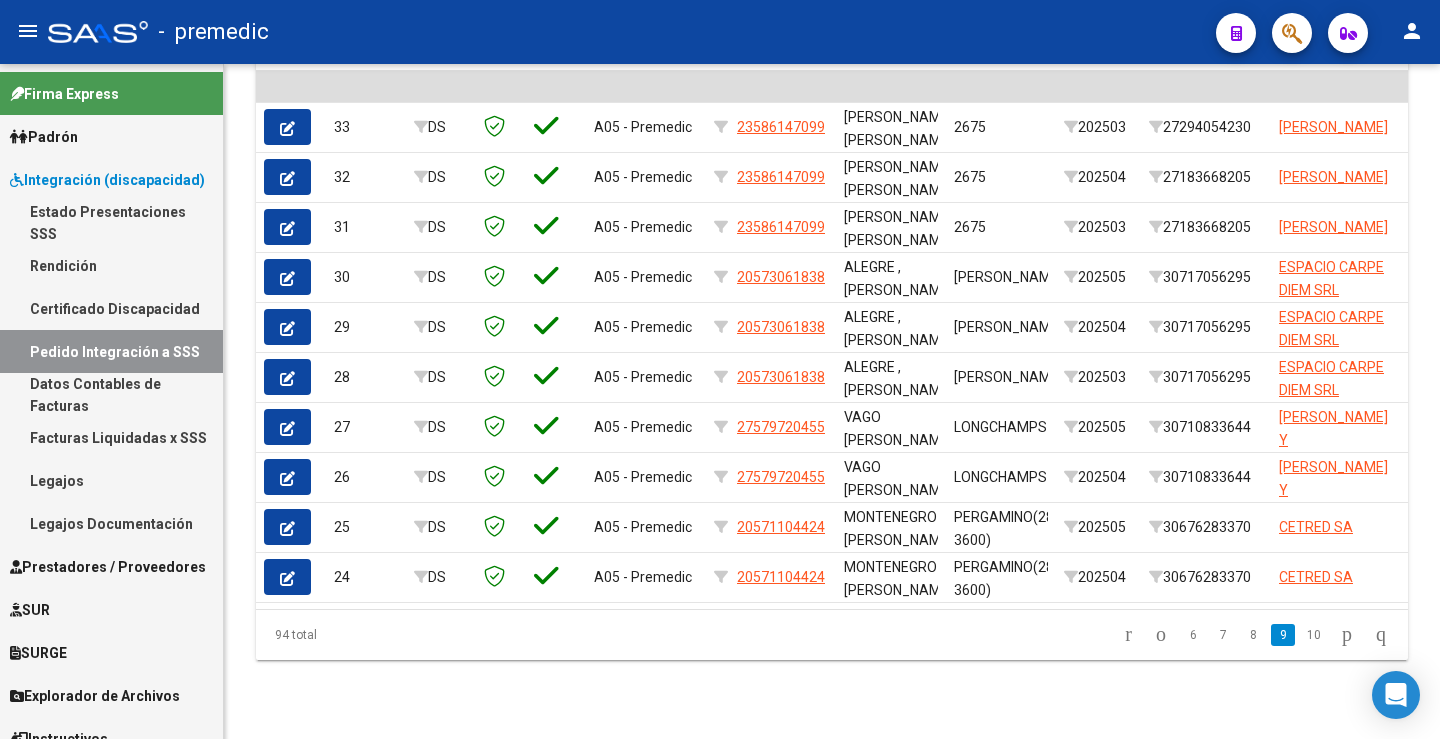 click on "10" 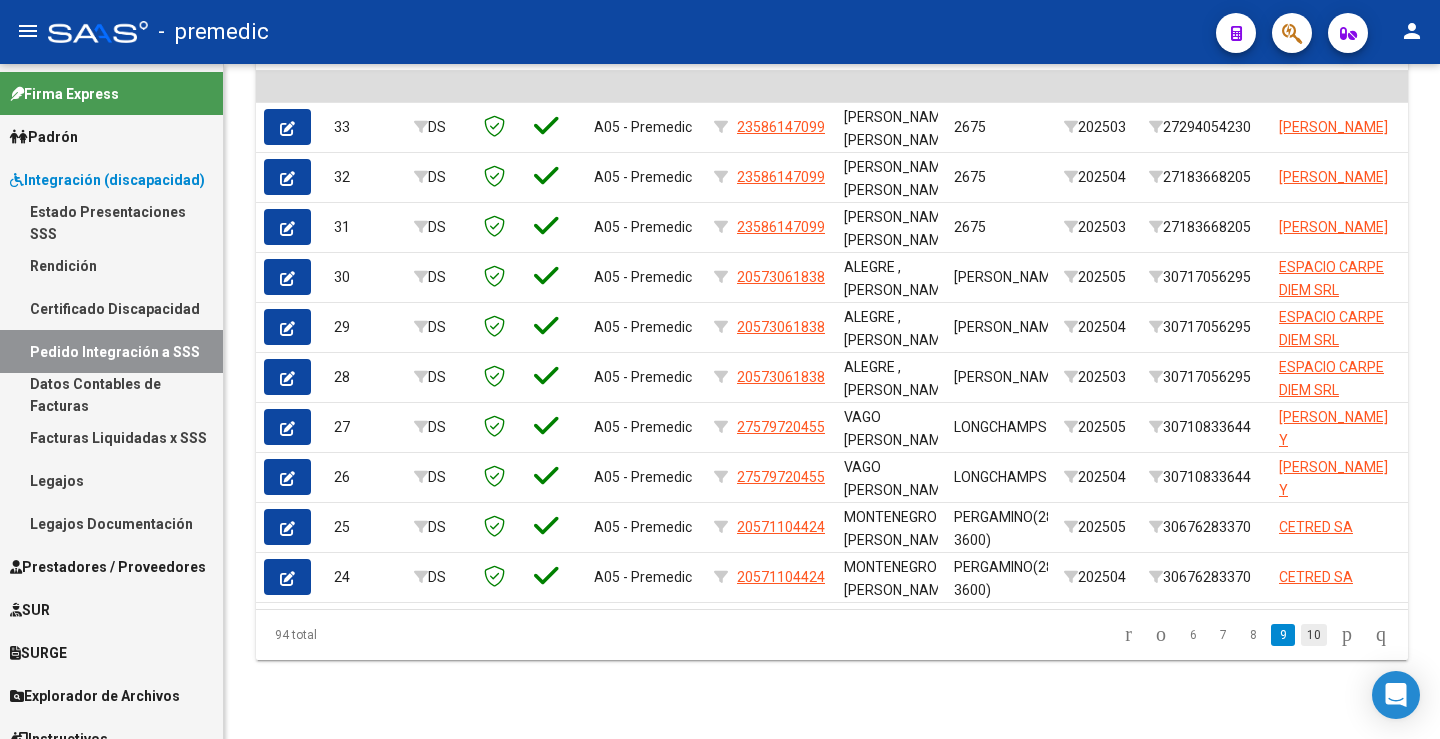 click on "10" 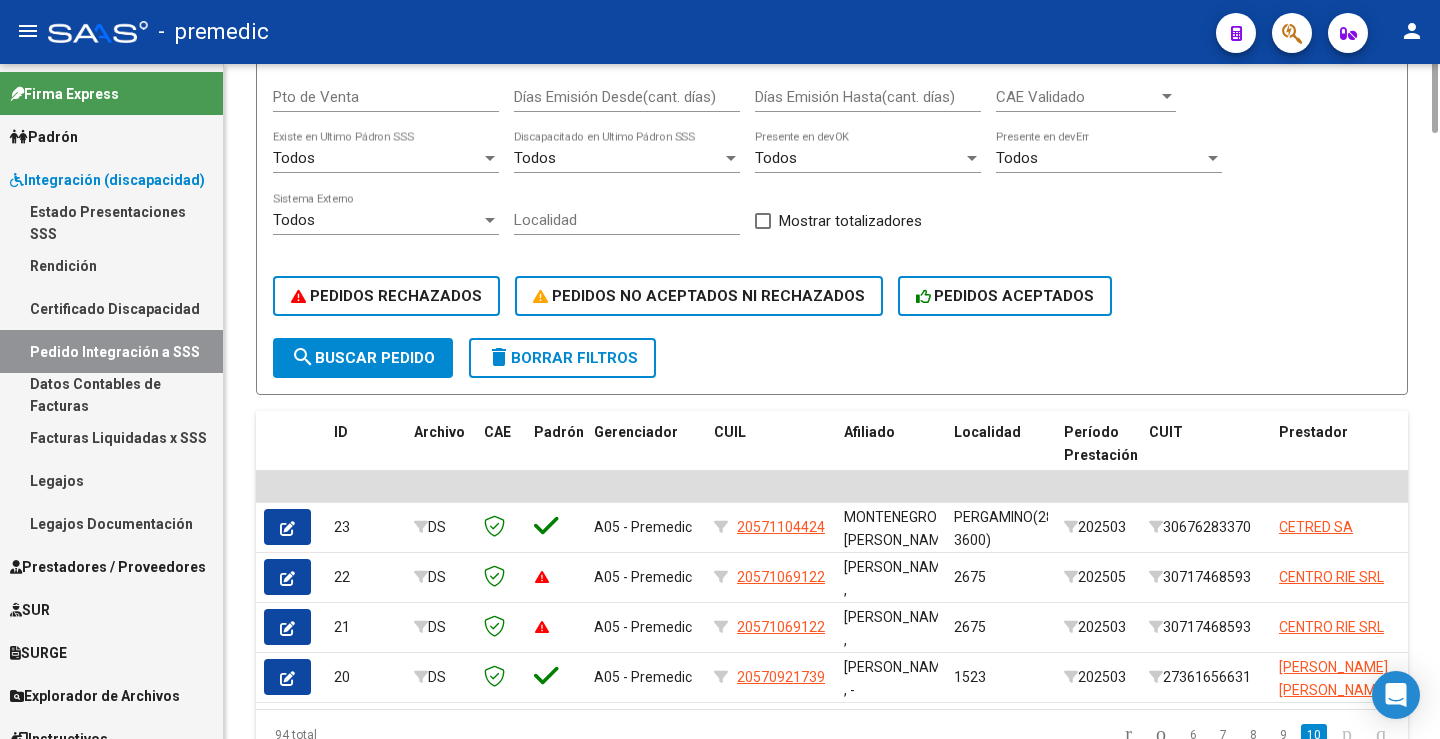 scroll, scrollTop: 0, scrollLeft: 0, axis: both 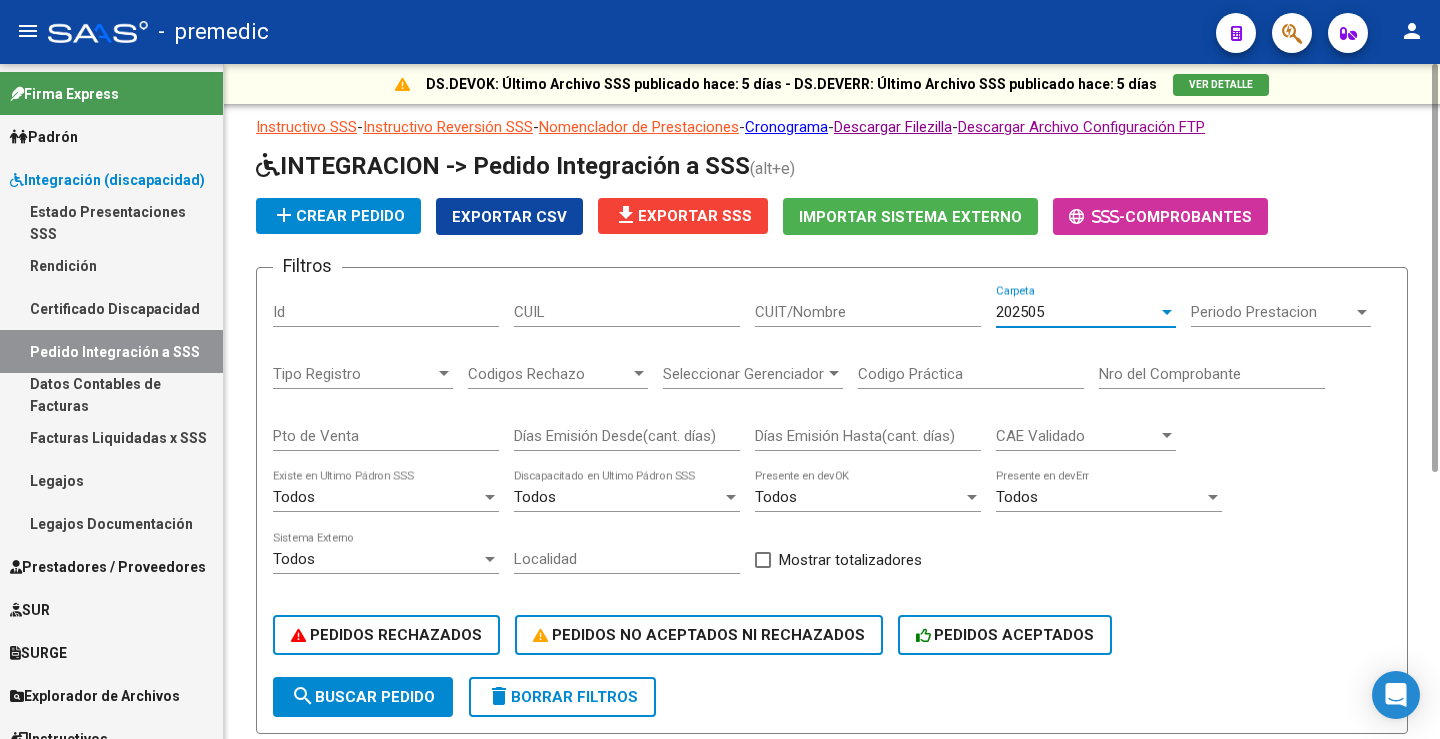 click on "202505" at bounding box center [1077, 312] 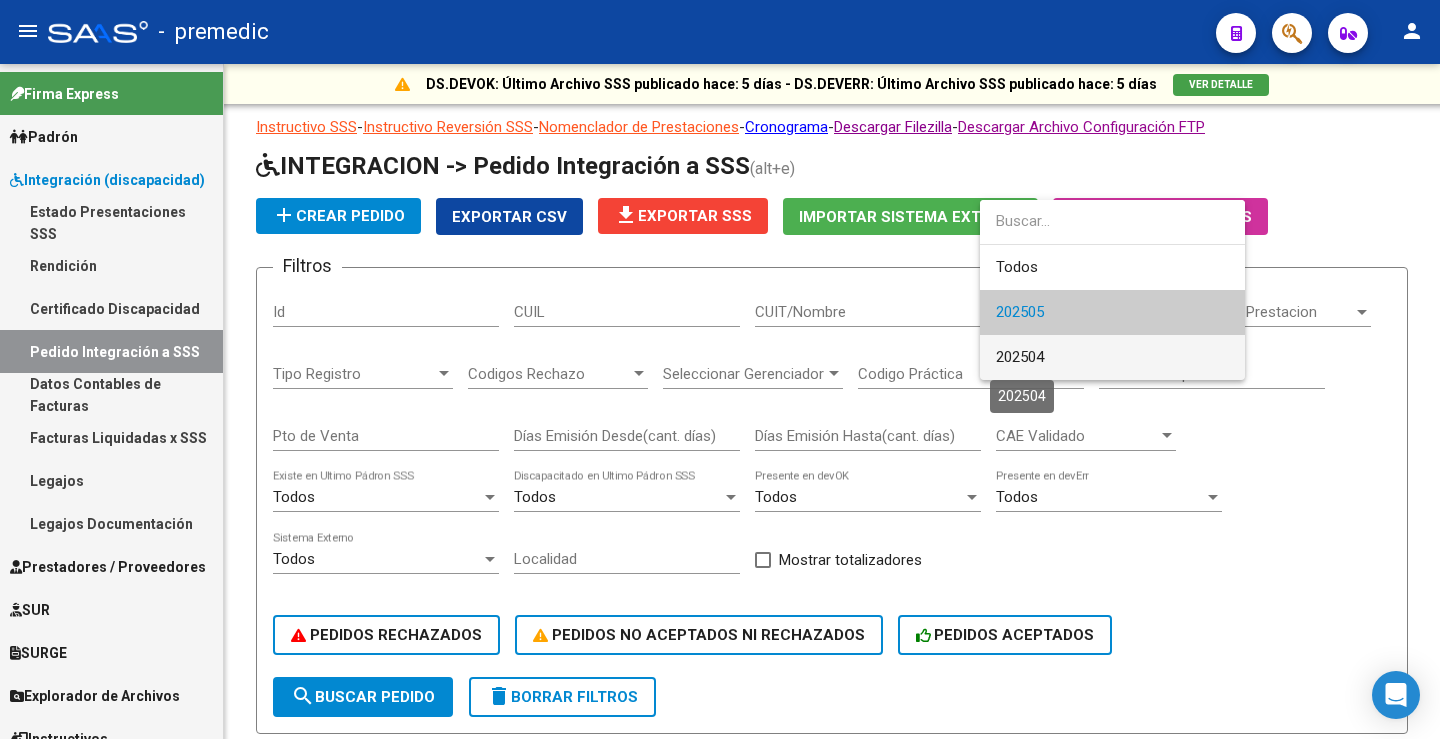 click on "202504" at bounding box center (1020, 357) 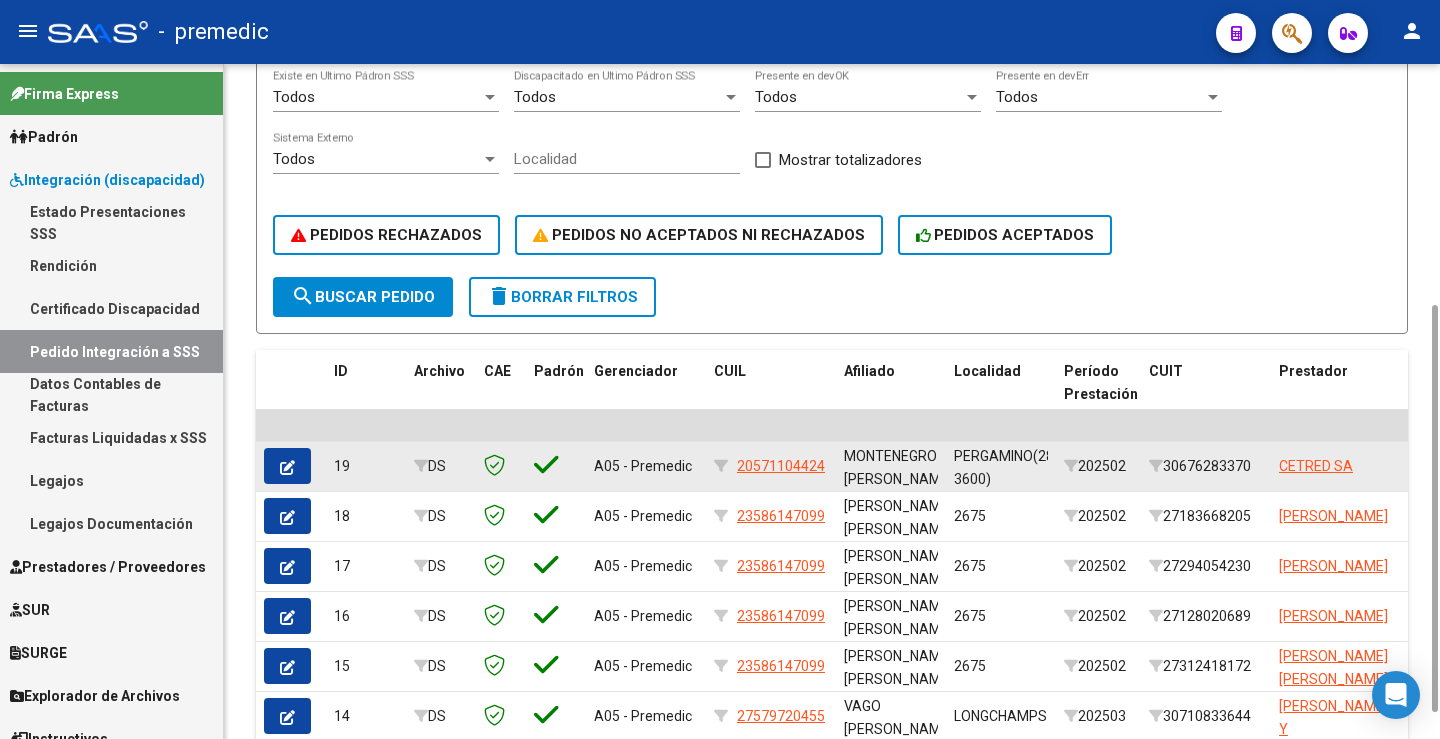 scroll, scrollTop: 739, scrollLeft: 0, axis: vertical 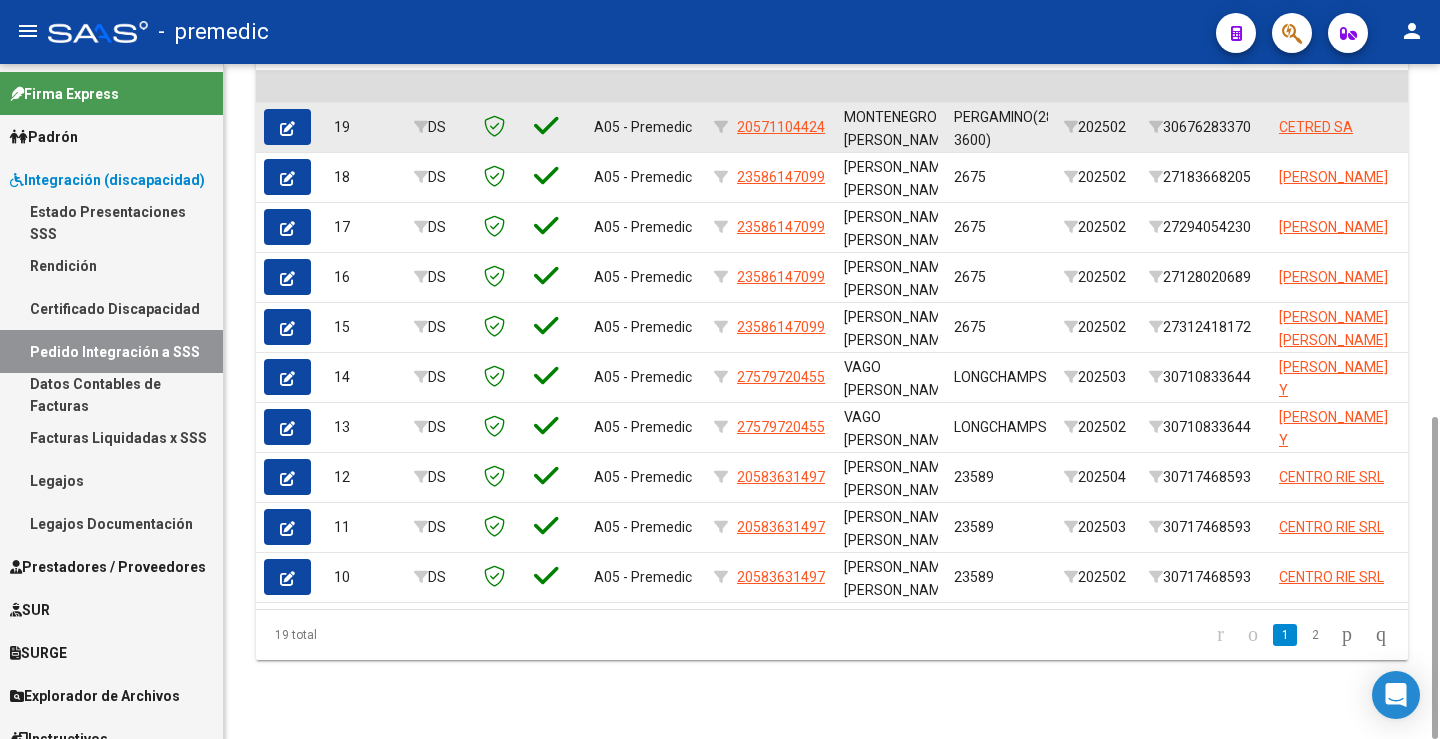 drag, startPoint x: 1259, startPoint y: 127, endPoint x: 1174, endPoint y: 132, distance: 85.146935 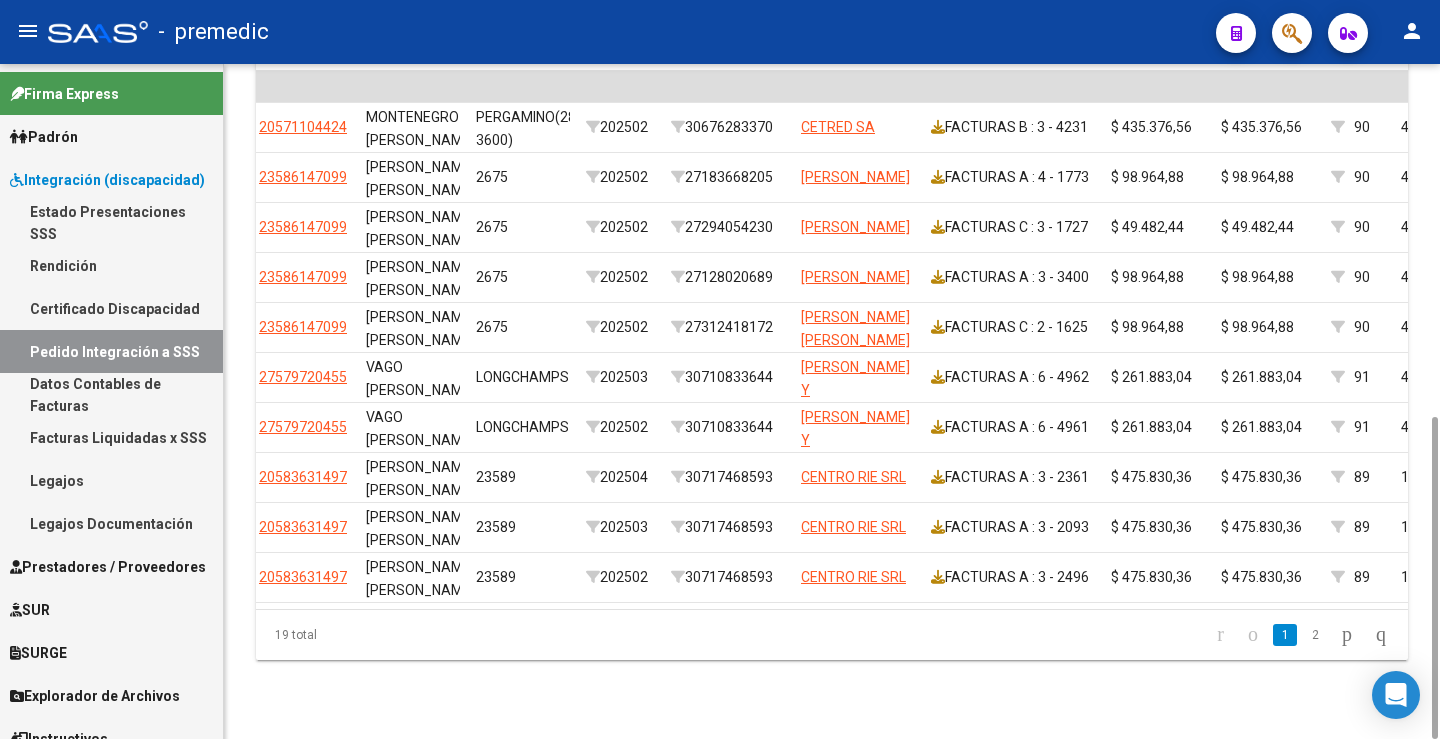 scroll, scrollTop: 0, scrollLeft: 487, axis: horizontal 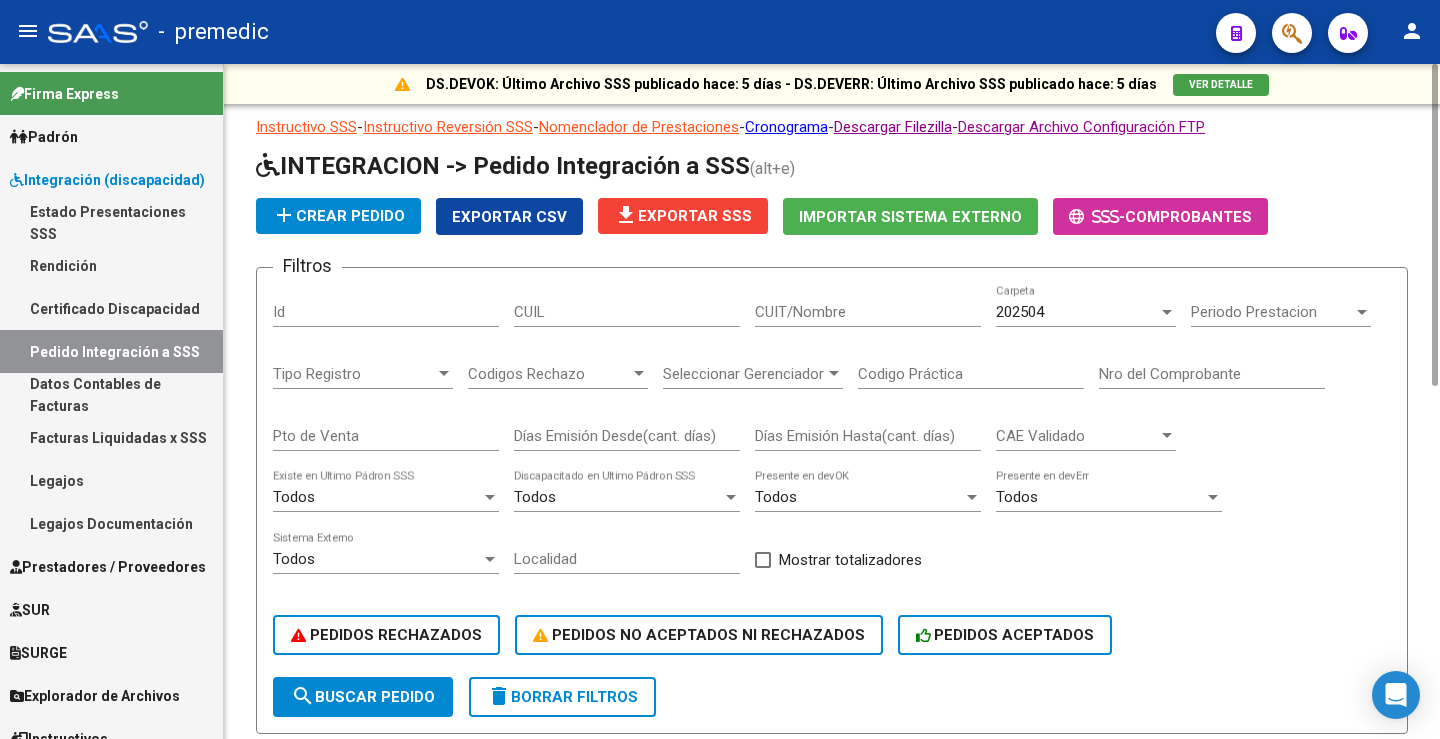 click on "202504" at bounding box center (1020, 312) 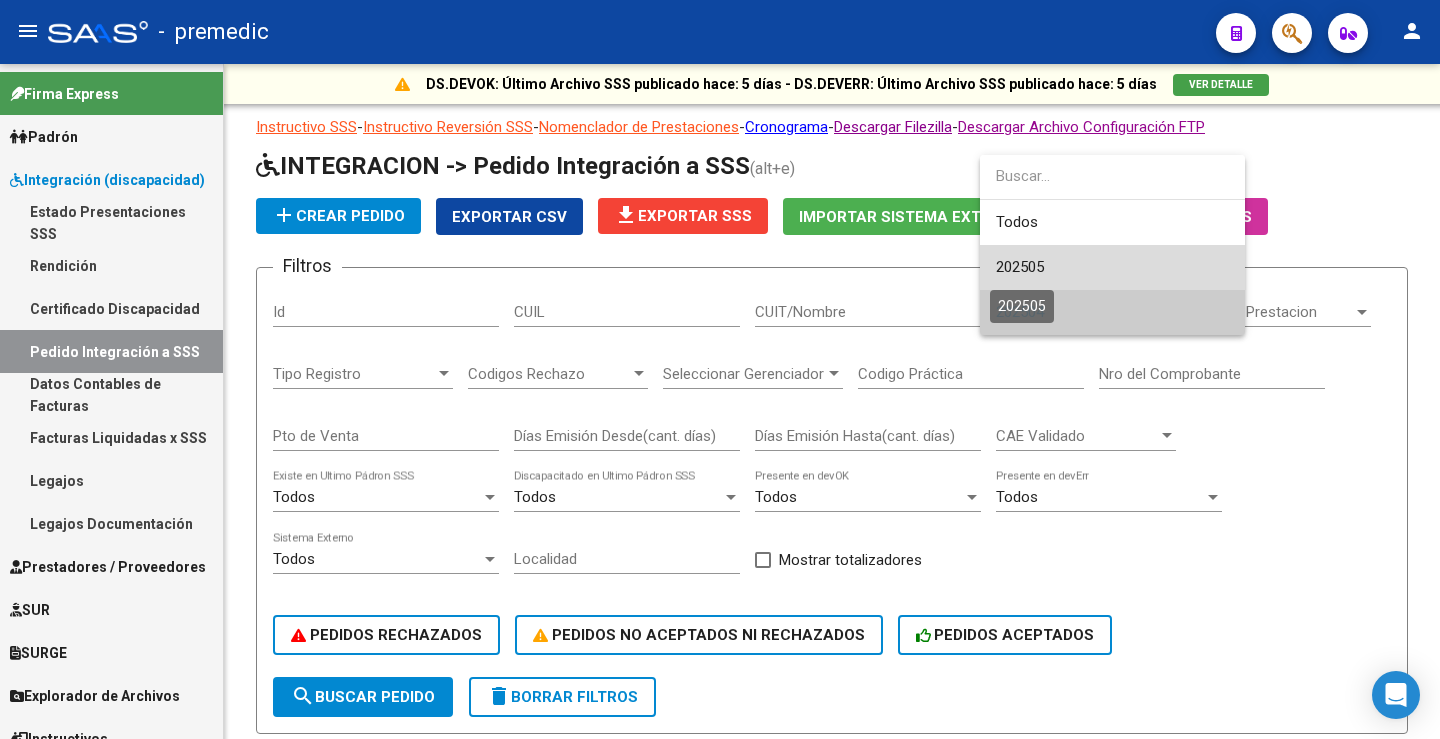 click on "202505" at bounding box center [1020, 267] 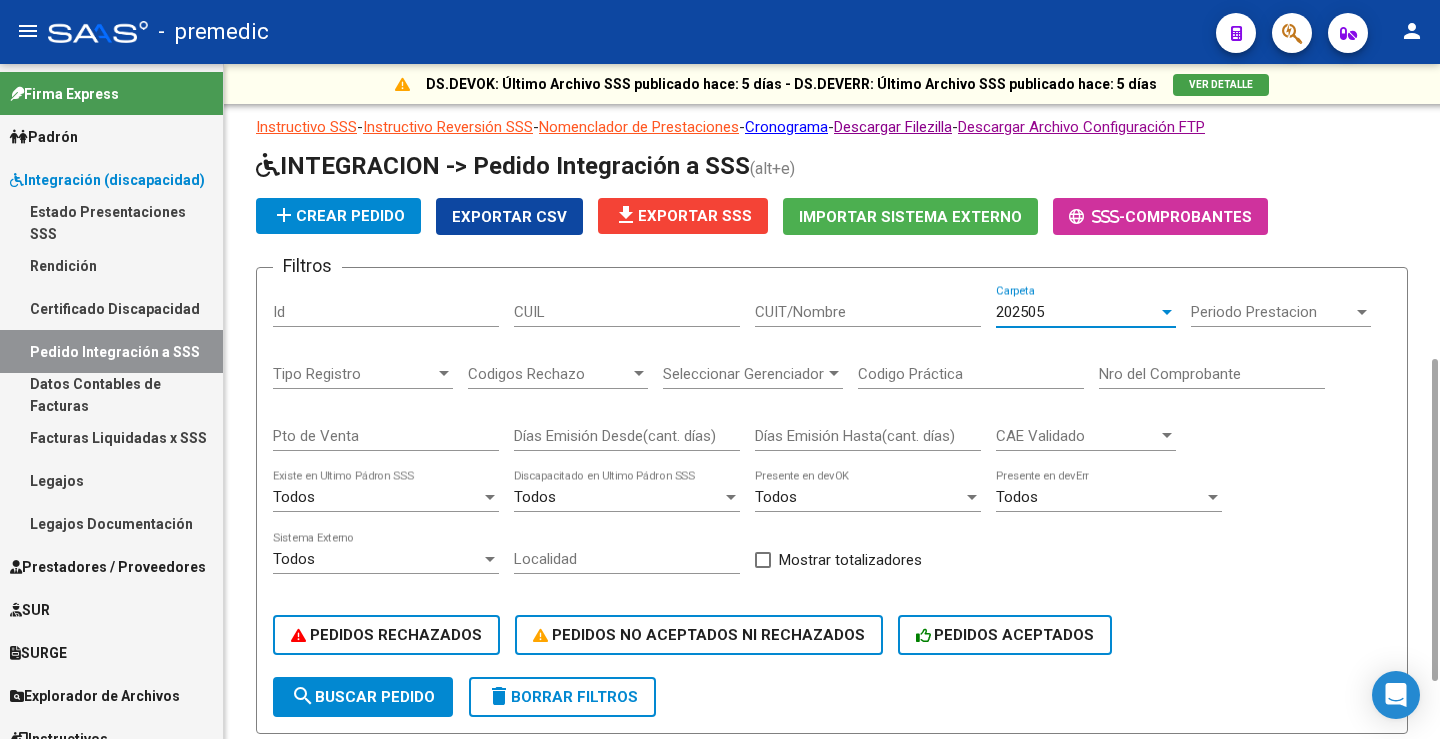 scroll, scrollTop: 200, scrollLeft: 0, axis: vertical 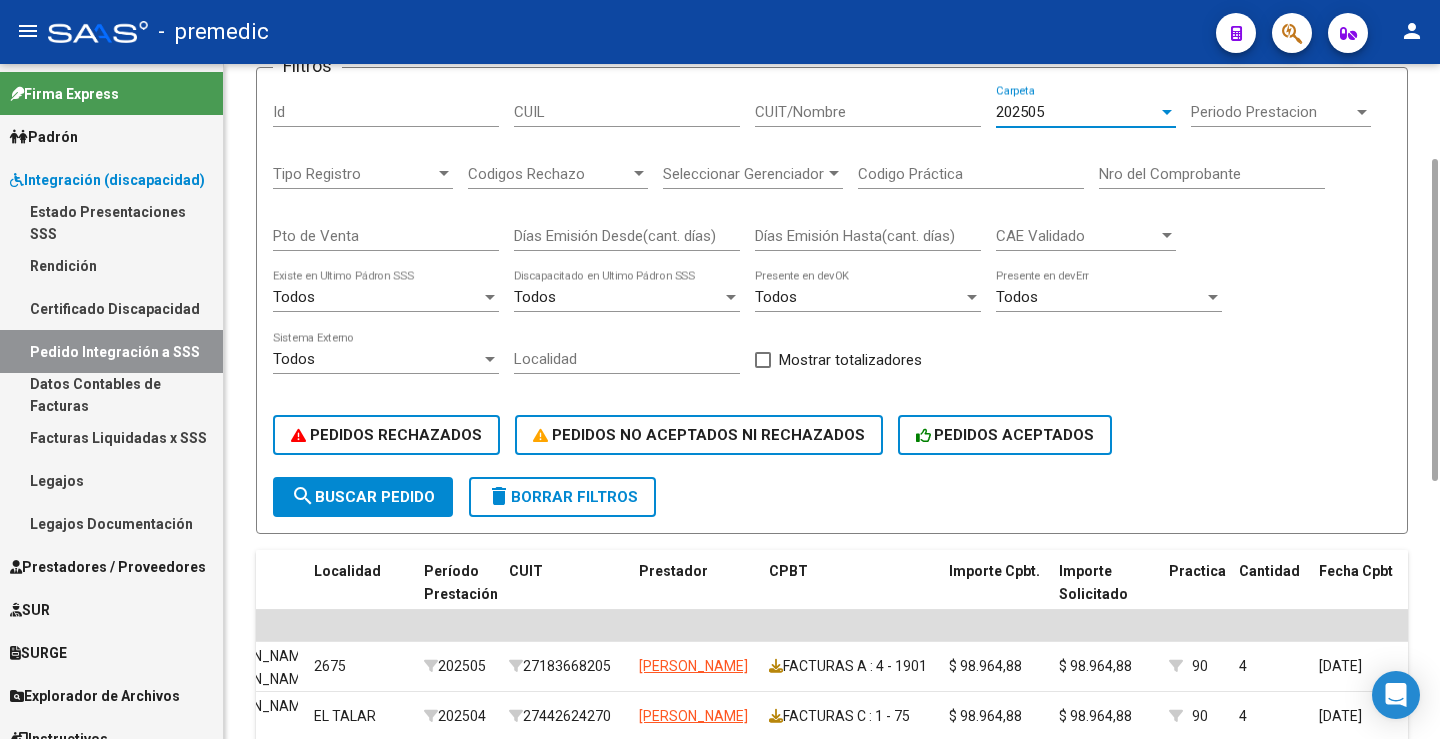 click on "search  Buscar Pedido" 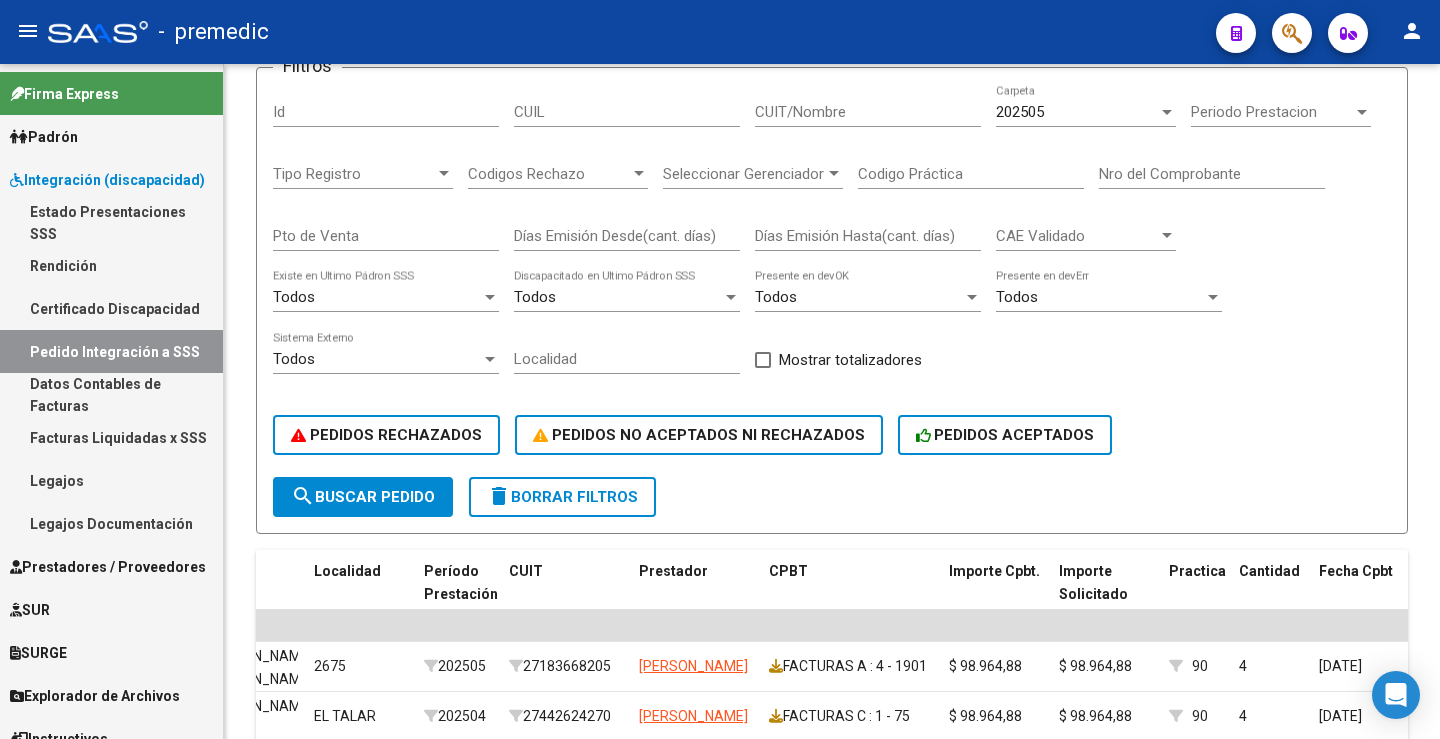 scroll, scrollTop: 739, scrollLeft: 0, axis: vertical 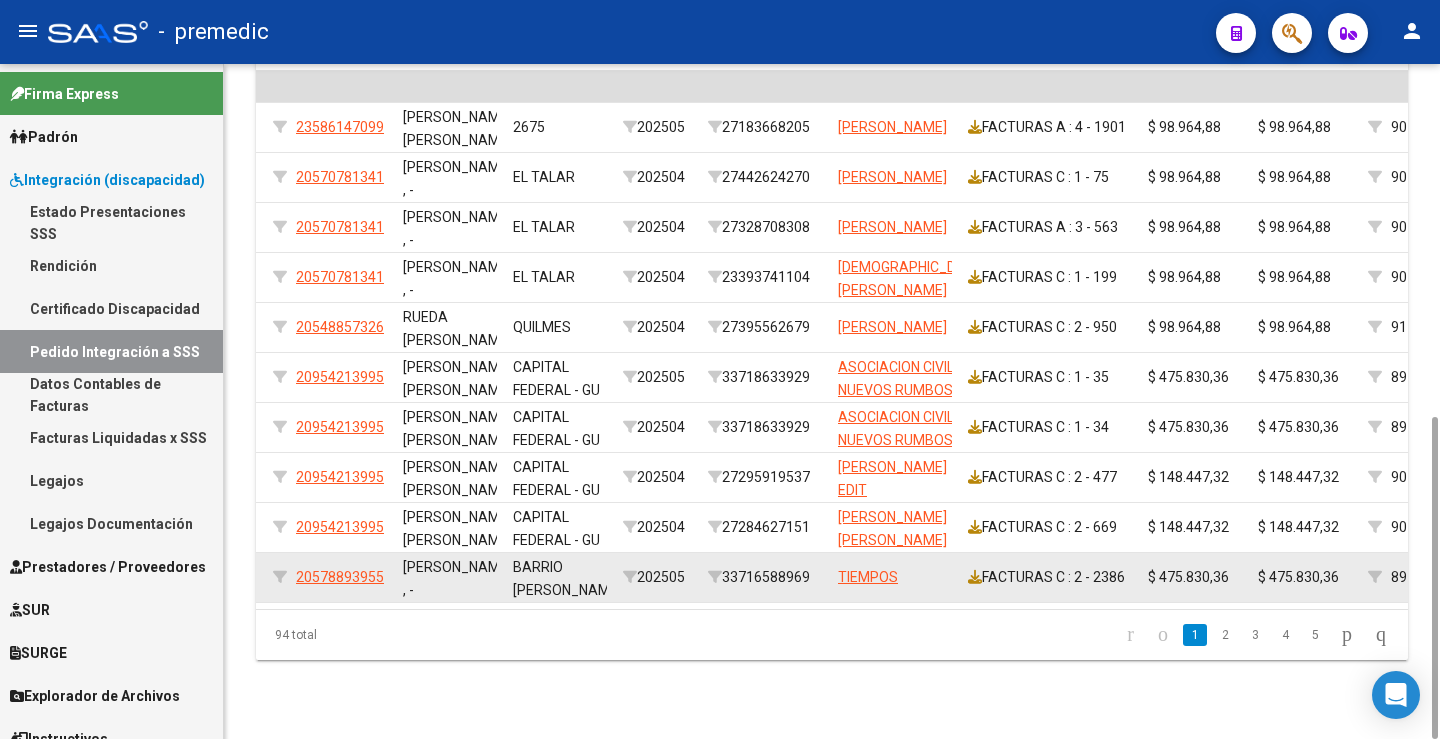 drag, startPoint x: 819, startPoint y: 578, endPoint x: 733, endPoint y: 577, distance: 86.00581 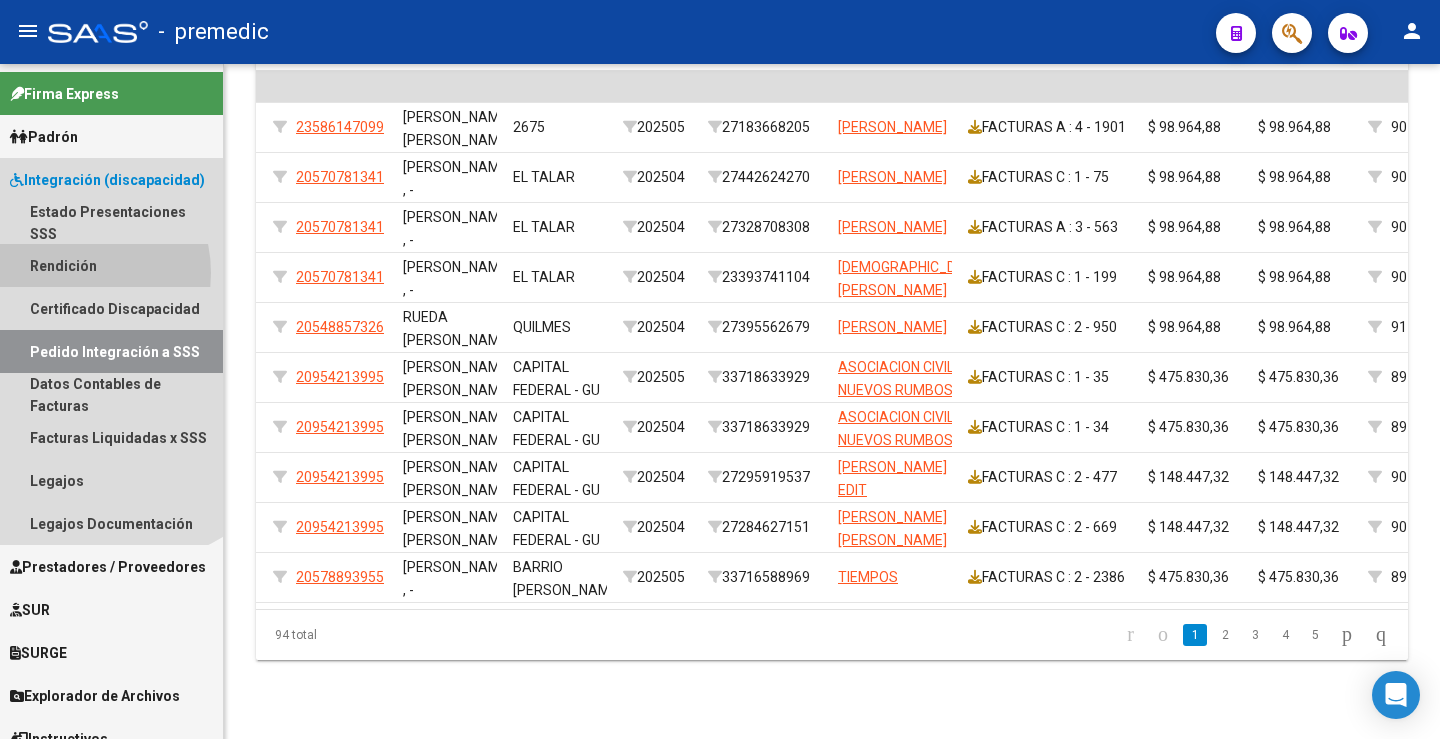 click on "Rendición" at bounding box center (111, 265) 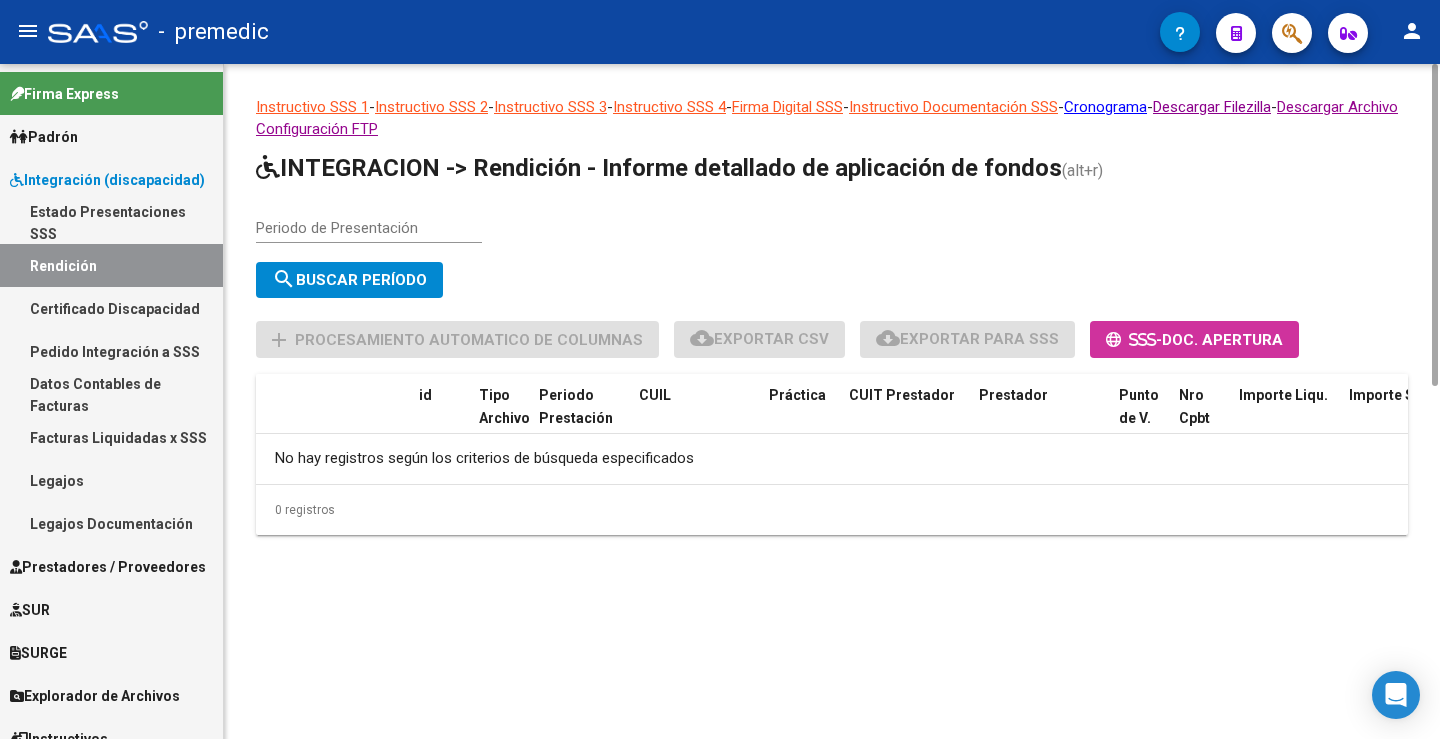 scroll, scrollTop: 0, scrollLeft: 0, axis: both 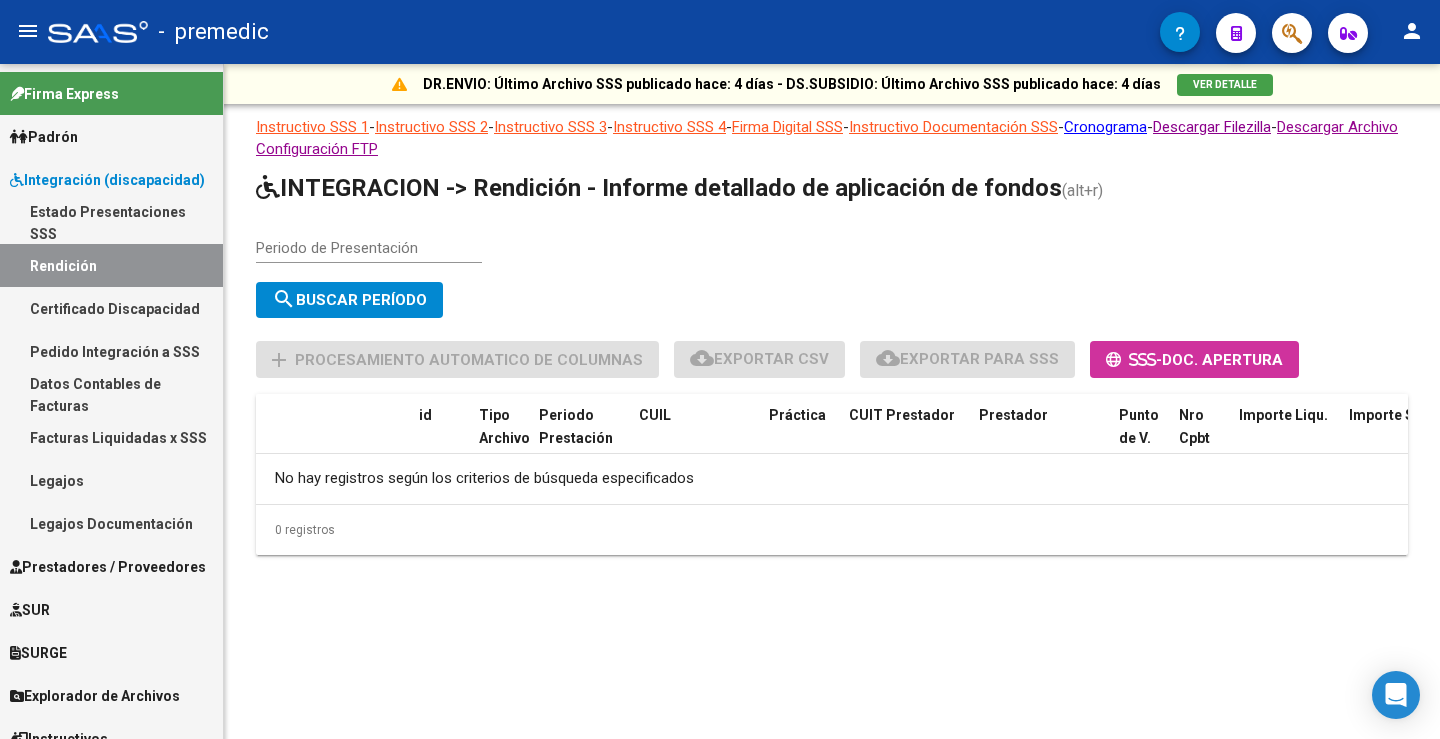 click on "Estado Presentaciones SSS" at bounding box center [111, 222] 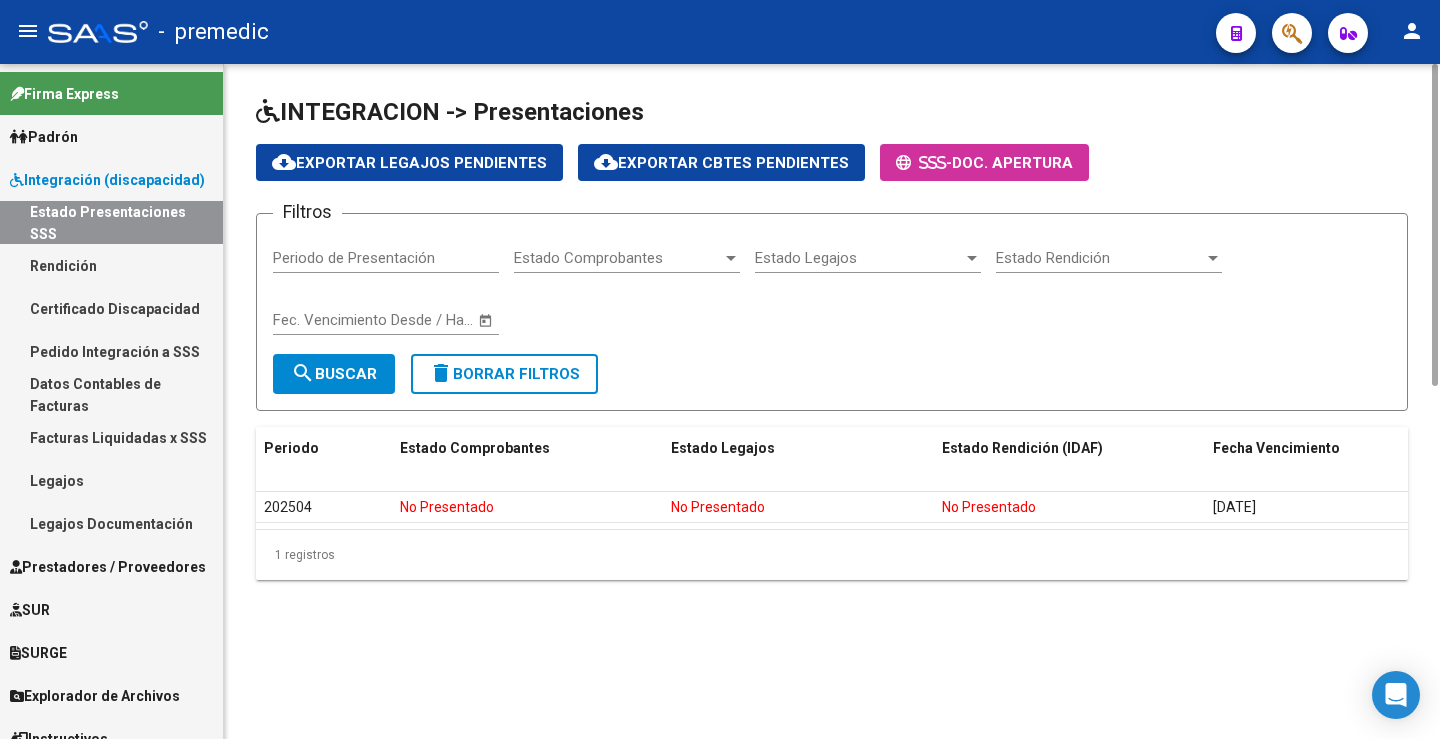 click on "INTEGRACION -> Presentaciones cloud_download  Exportar Legajos Pendientes  cloud_download  Exportar Cbtes Pendientes      -  Doc. Apertura Filtros Periodo de Presentación Estado Comprobantes Estado Comprobantes Estado Legajos Estado Legajos Estado Rendición Estado Rendición Start date – Fec. Vencimiento Desde / Hasta search  Buscar  delete  Borrar Filtros  Periodo Estado Comprobantes Estado Legajos Estado Rendición (IDAF) Fecha Vencimiento 202504  No Presentado   No Presentado   No Presentado  [DATE]  1 registros   1" 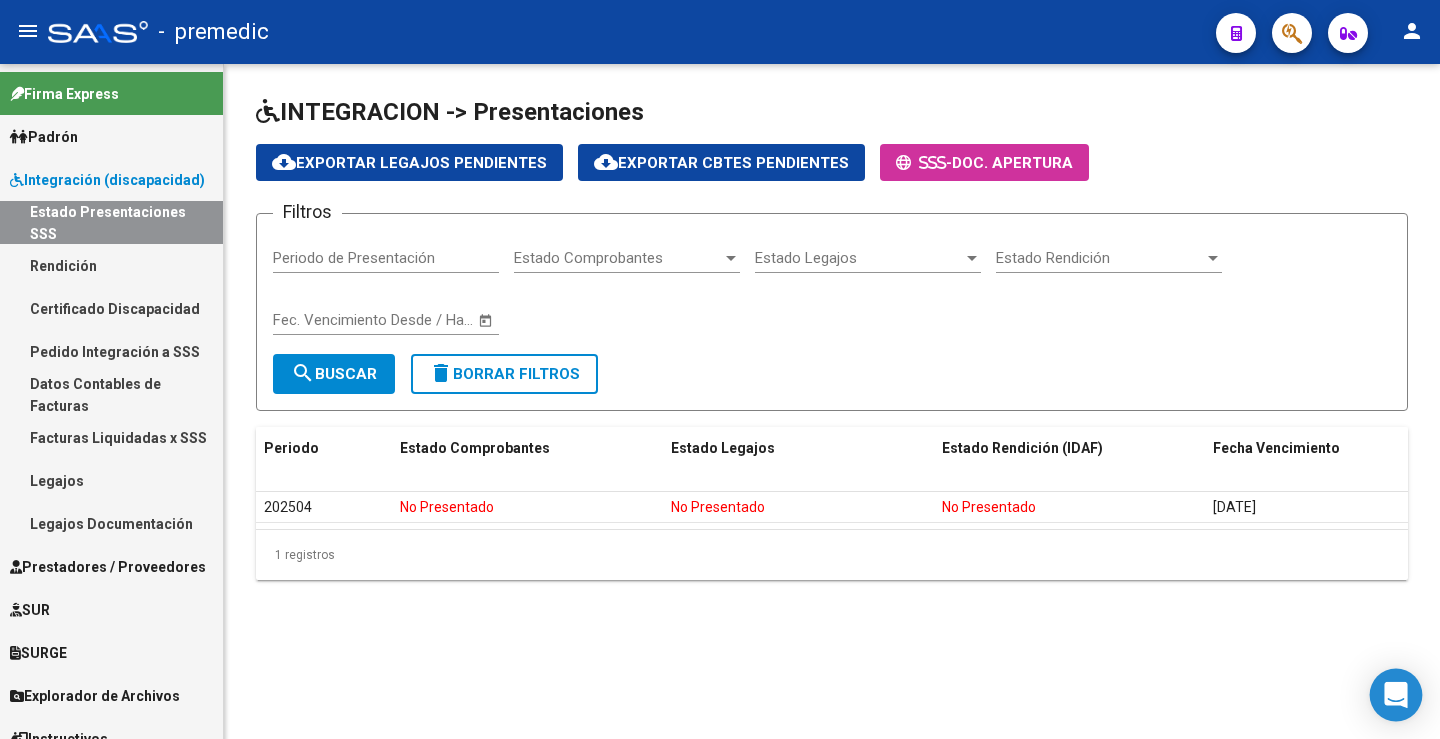 click 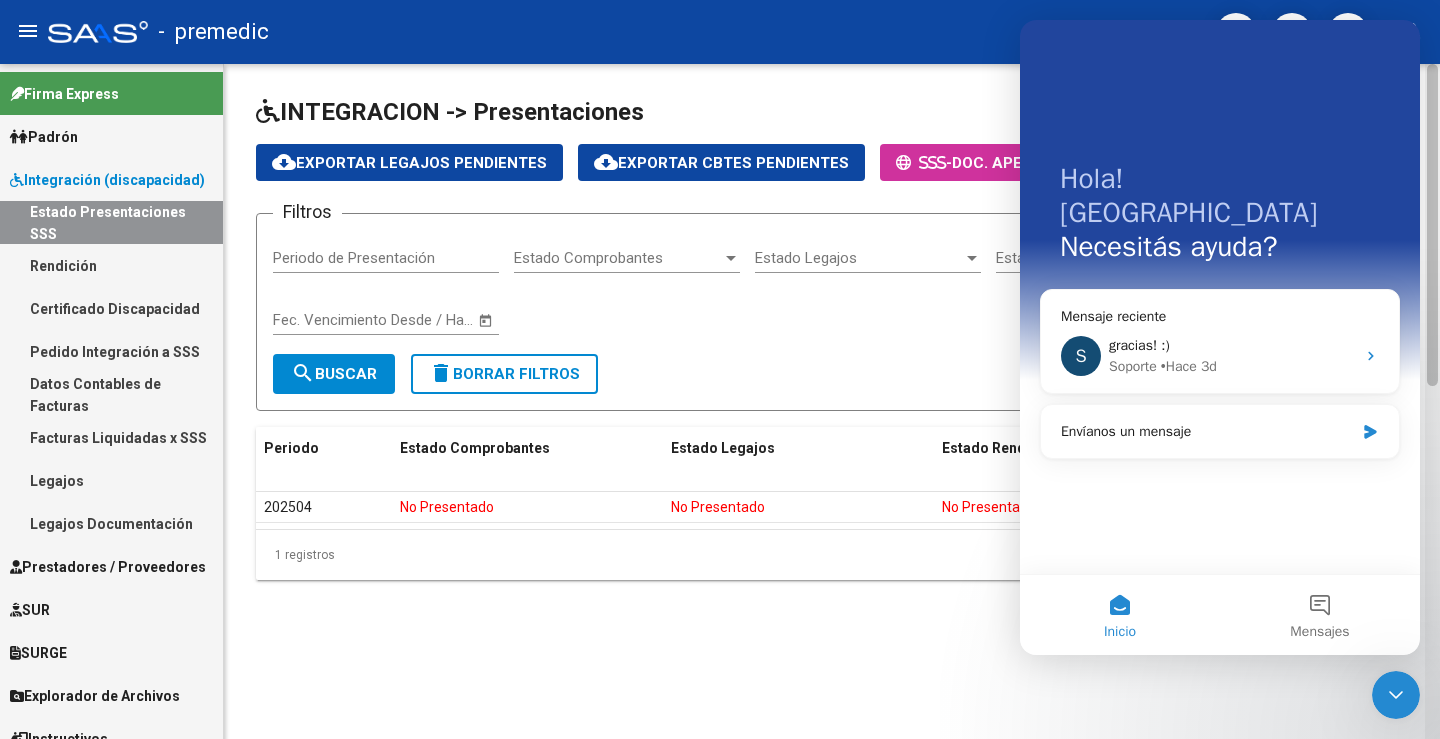 scroll, scrollTop: 0, scrollLeft: 0, axis: both 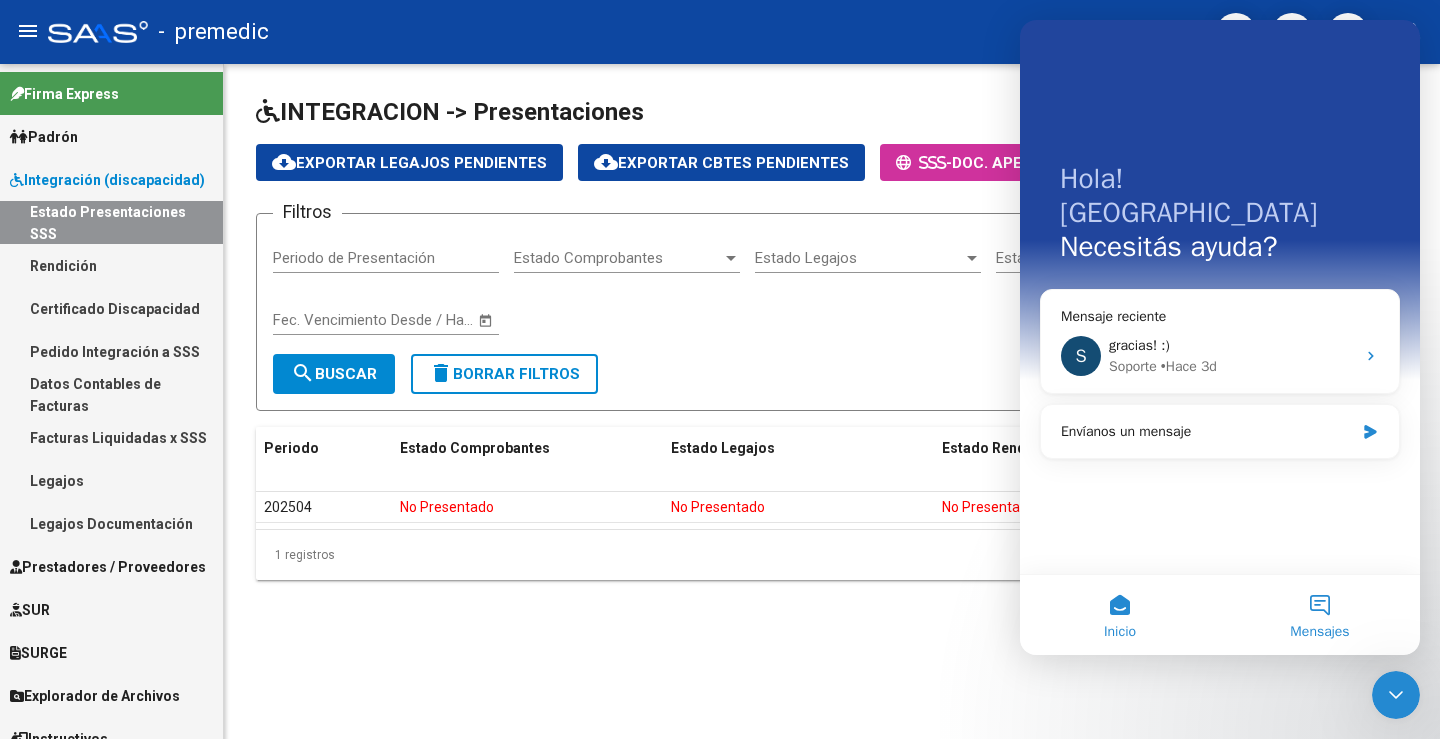 click on "Mensajes" at bounding box center [1320, 615] 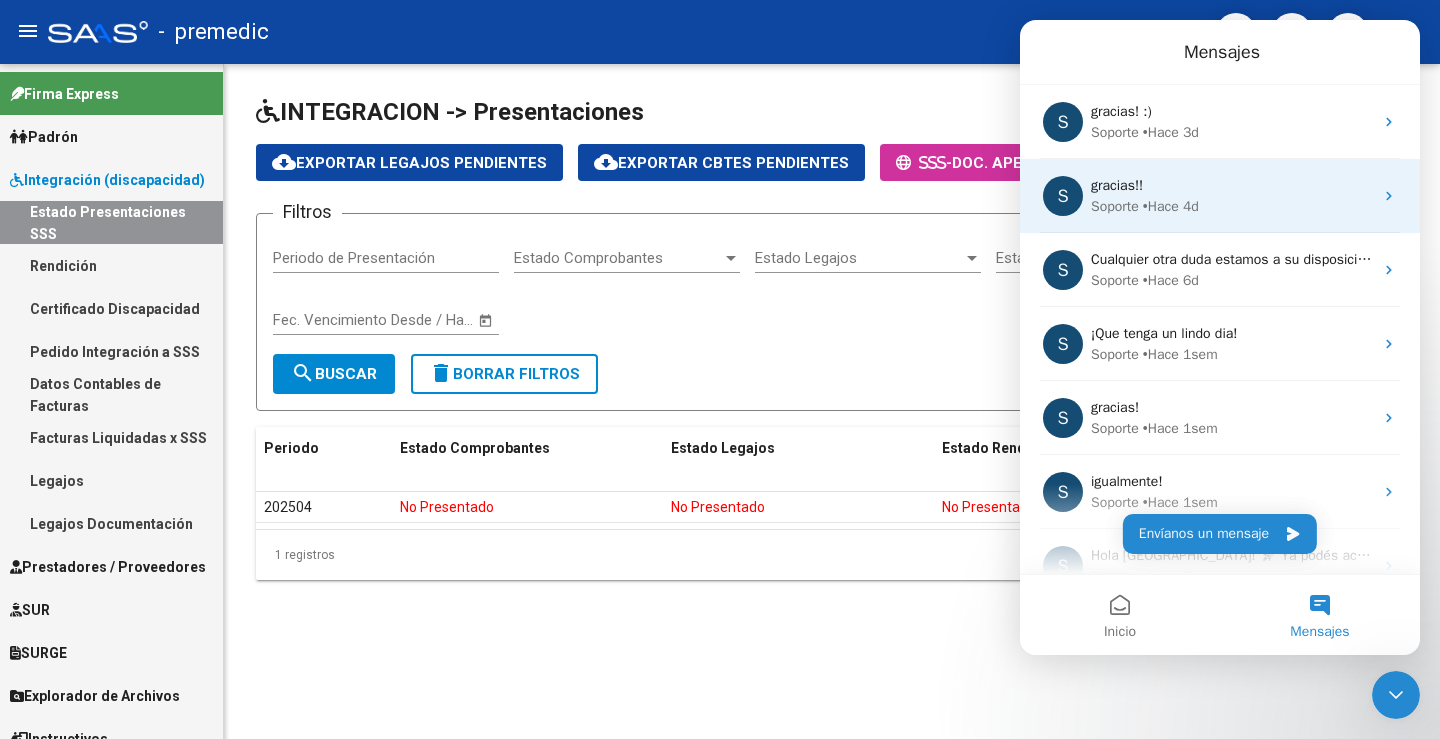 click on "Soporte •  Hace 4d" at bounding box center [1232, 206] 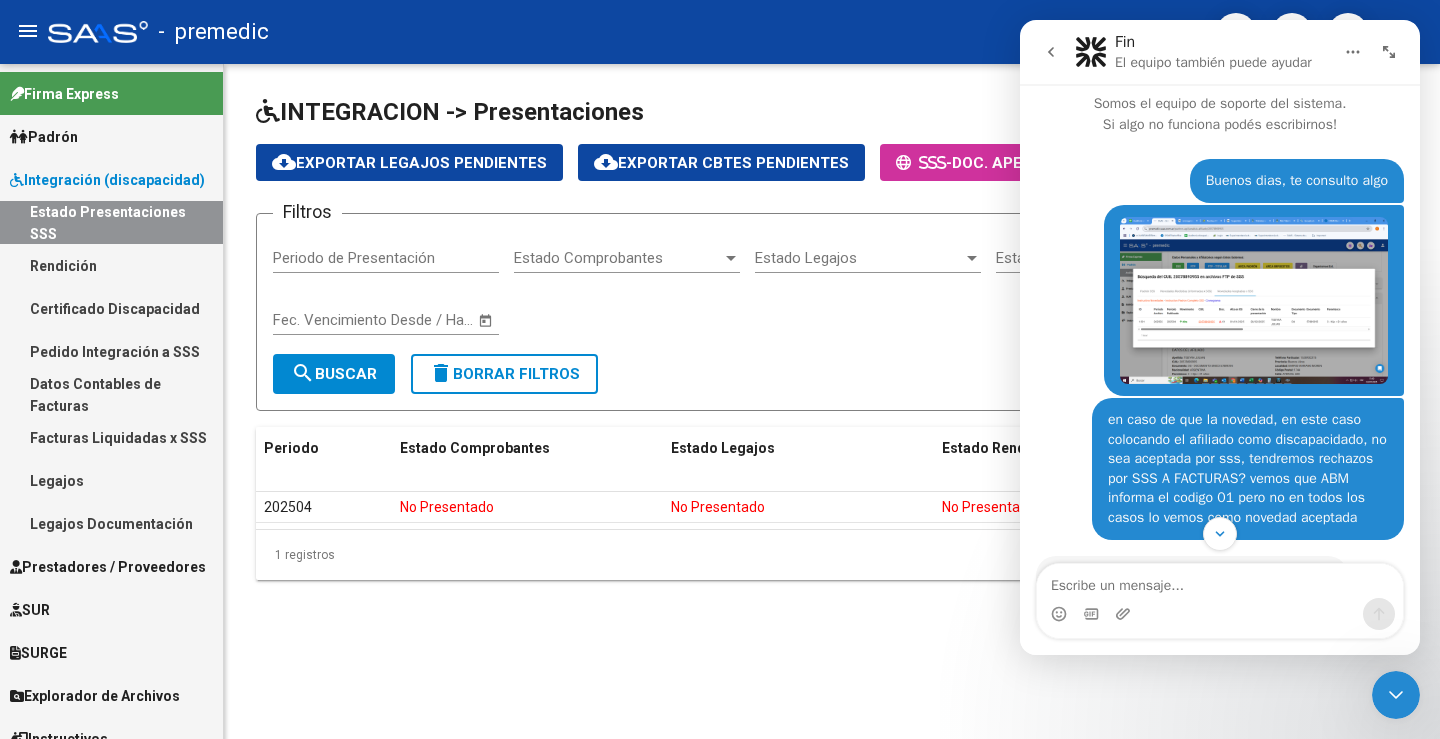 scroll, scrollTop: 0, scrollLeft: 0, axis: both 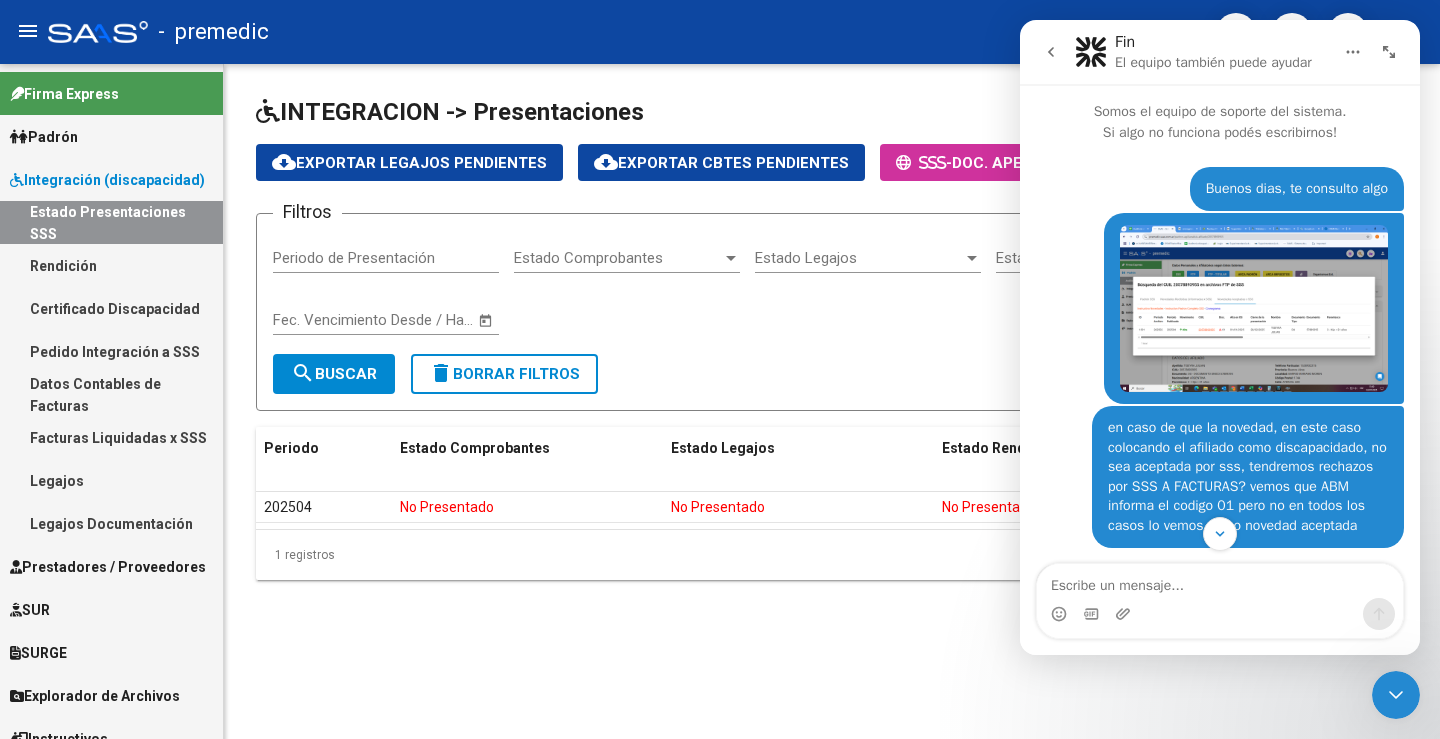 click at bounding box center (1051, 52) 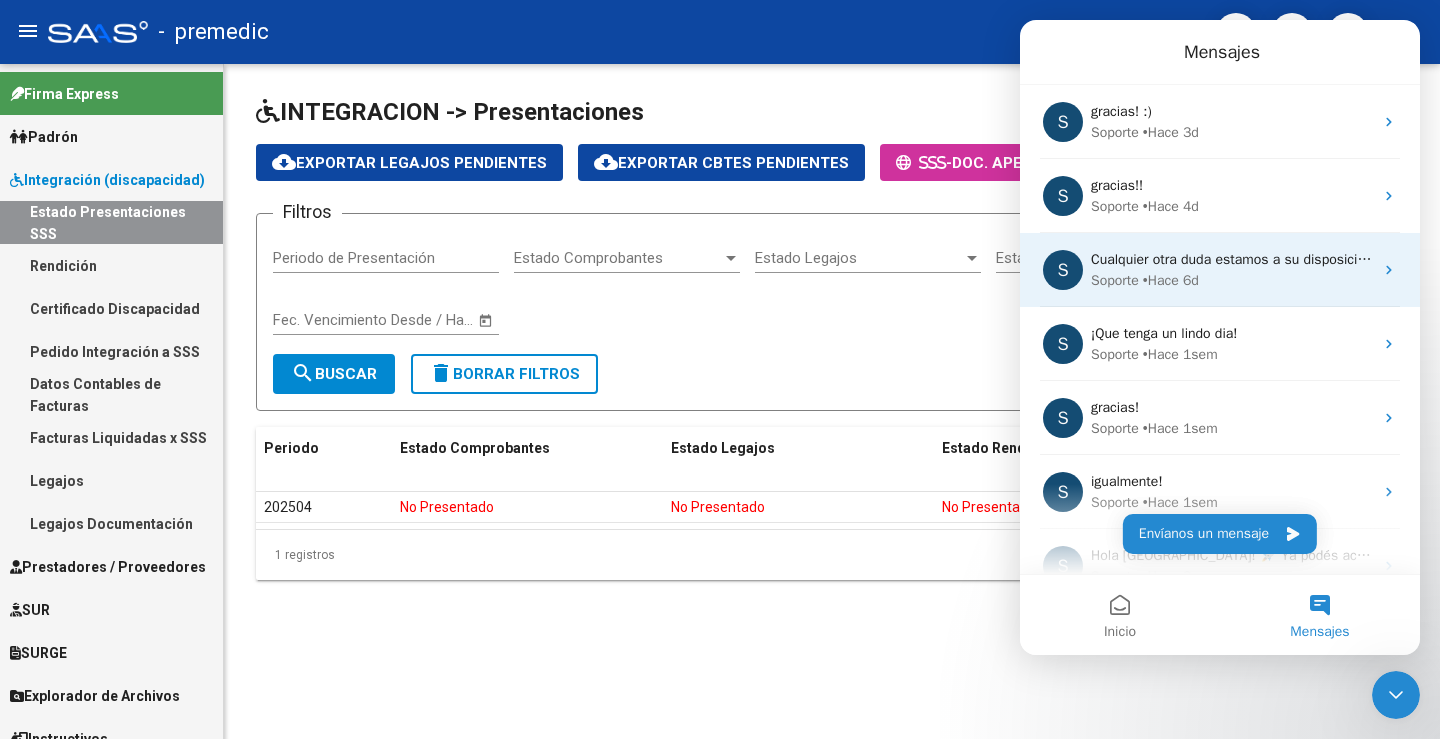 click on "Soporte •  Hace 6d" at bounding box center [1232, 280] 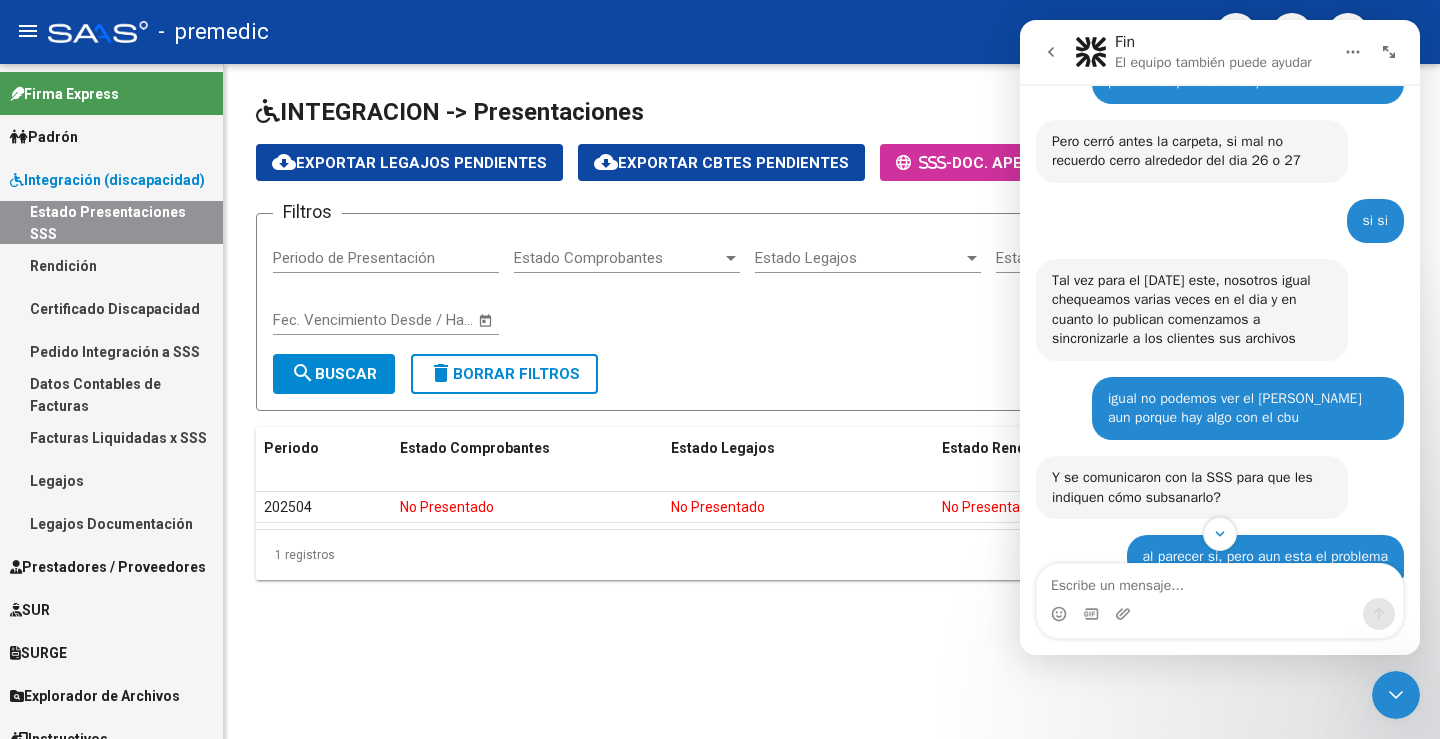 scroll, scrollTop: 900, scrollLeft: 0, axis: vertical 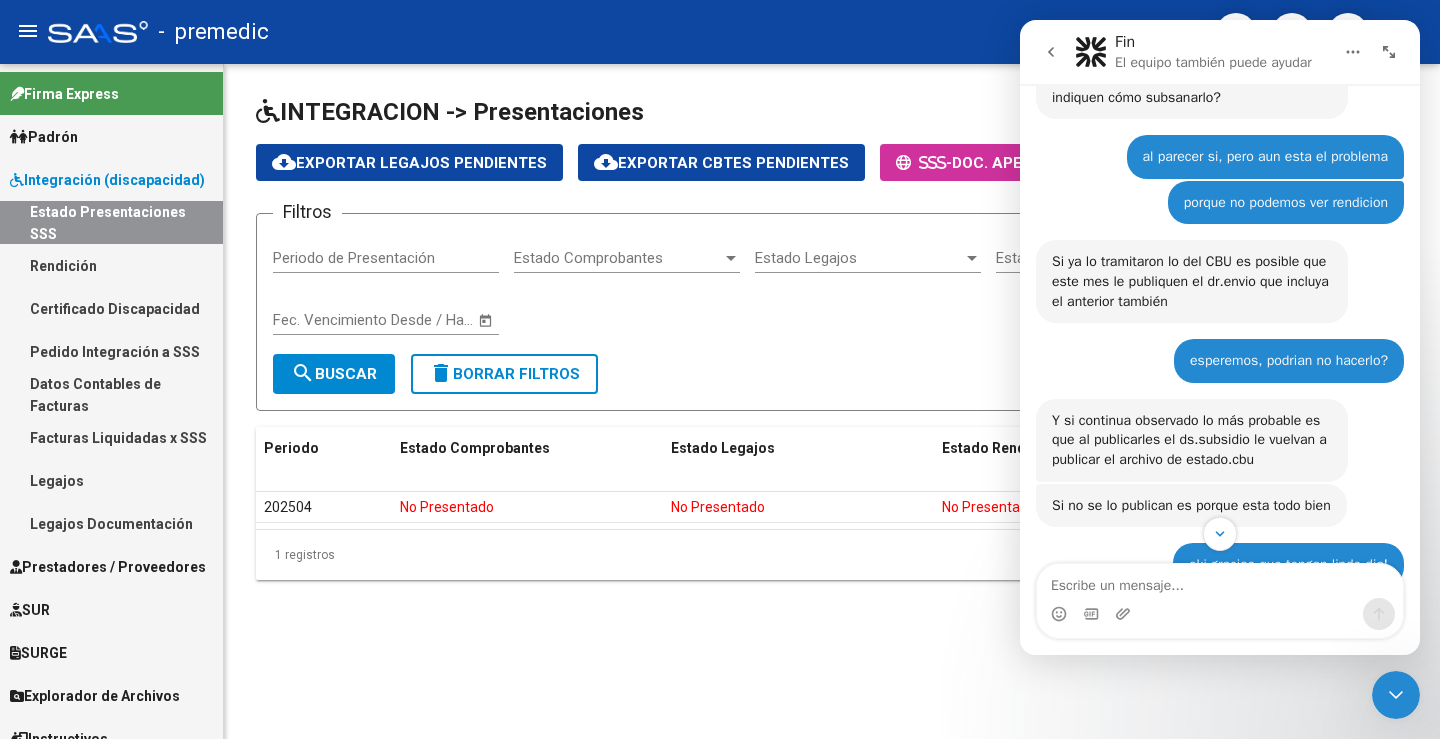 click at bounding box center [1051, 52] 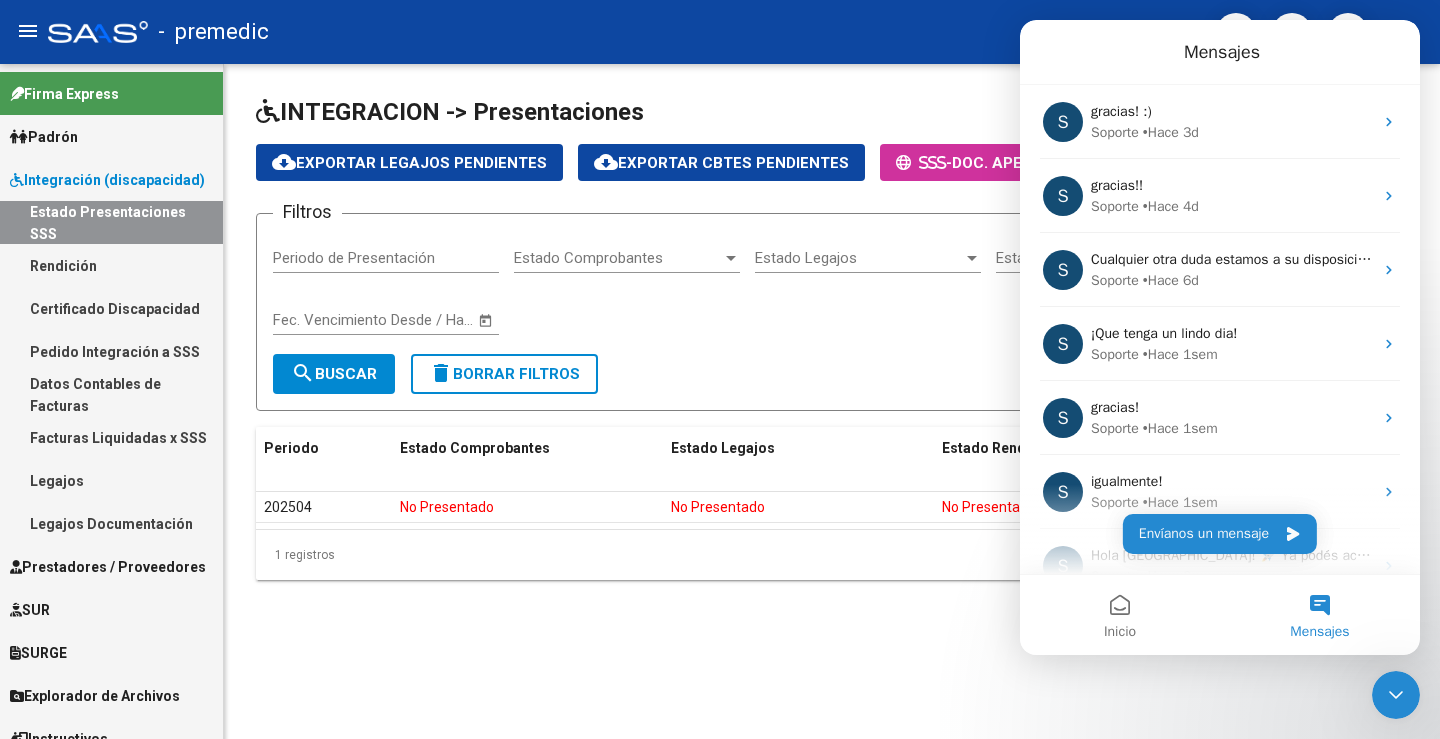 scroll, scrollTop: 0, scrollLeft: 0, axis: both 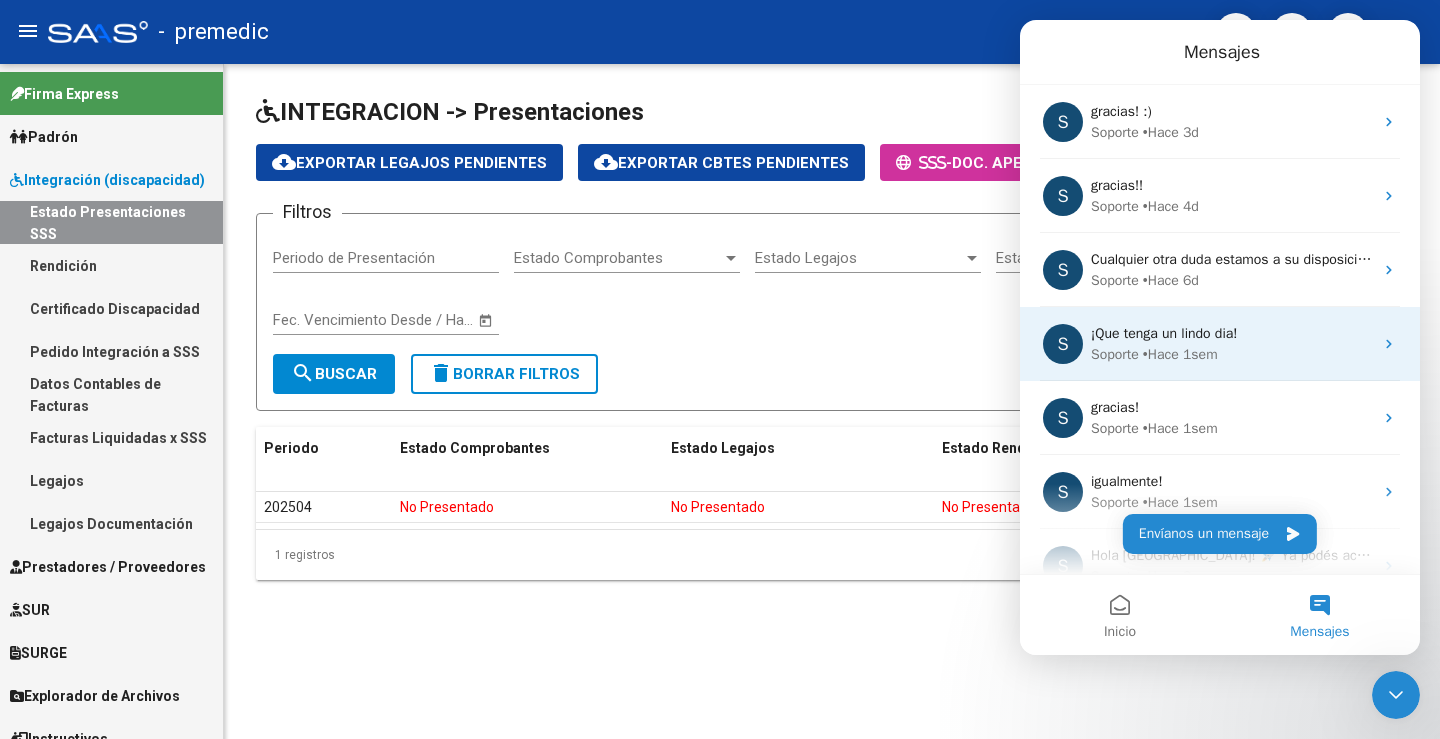 click on "S ¡Que tenga un lindo dia! Soporte •  Hace 1sem" at bounding box center (1220, 344) 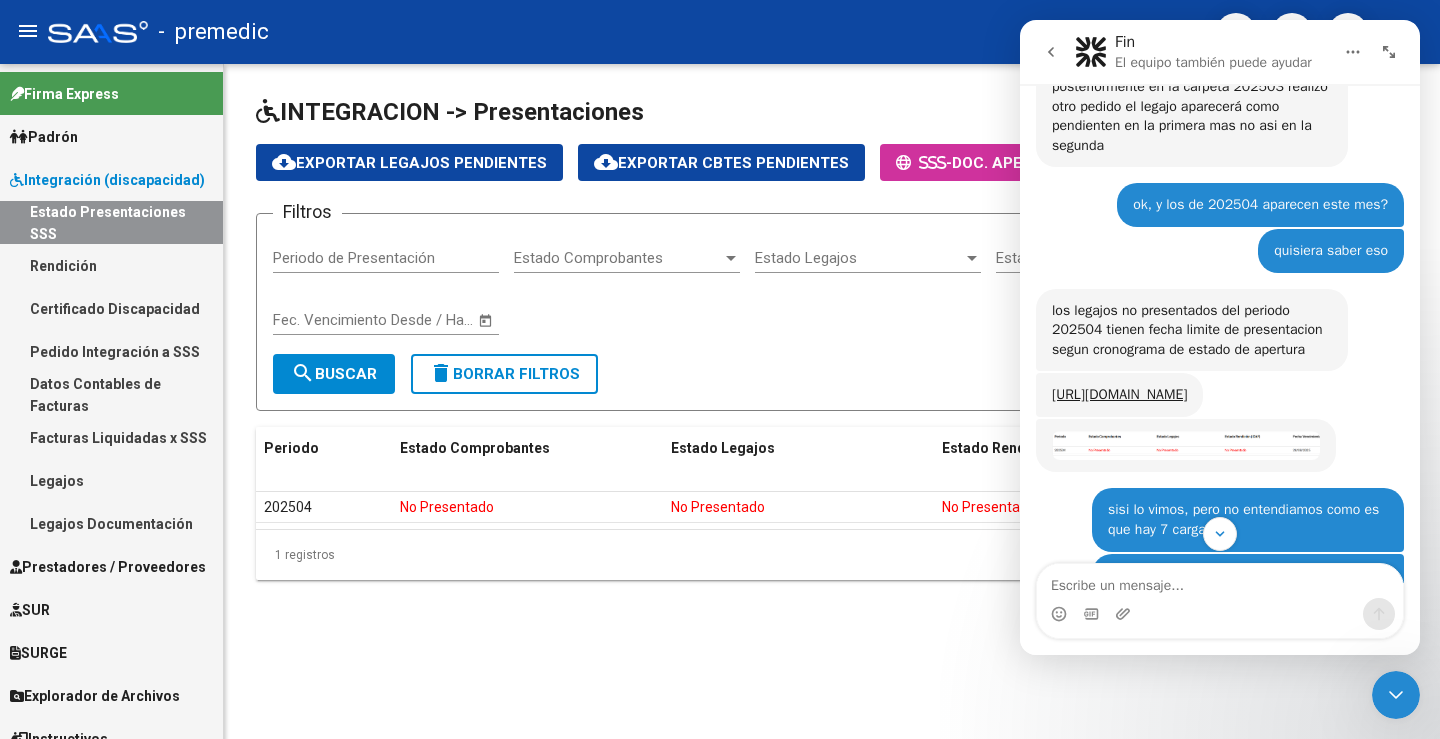 scroll, scrollTop: 2000, scrollLeft: 0, axis: vertical 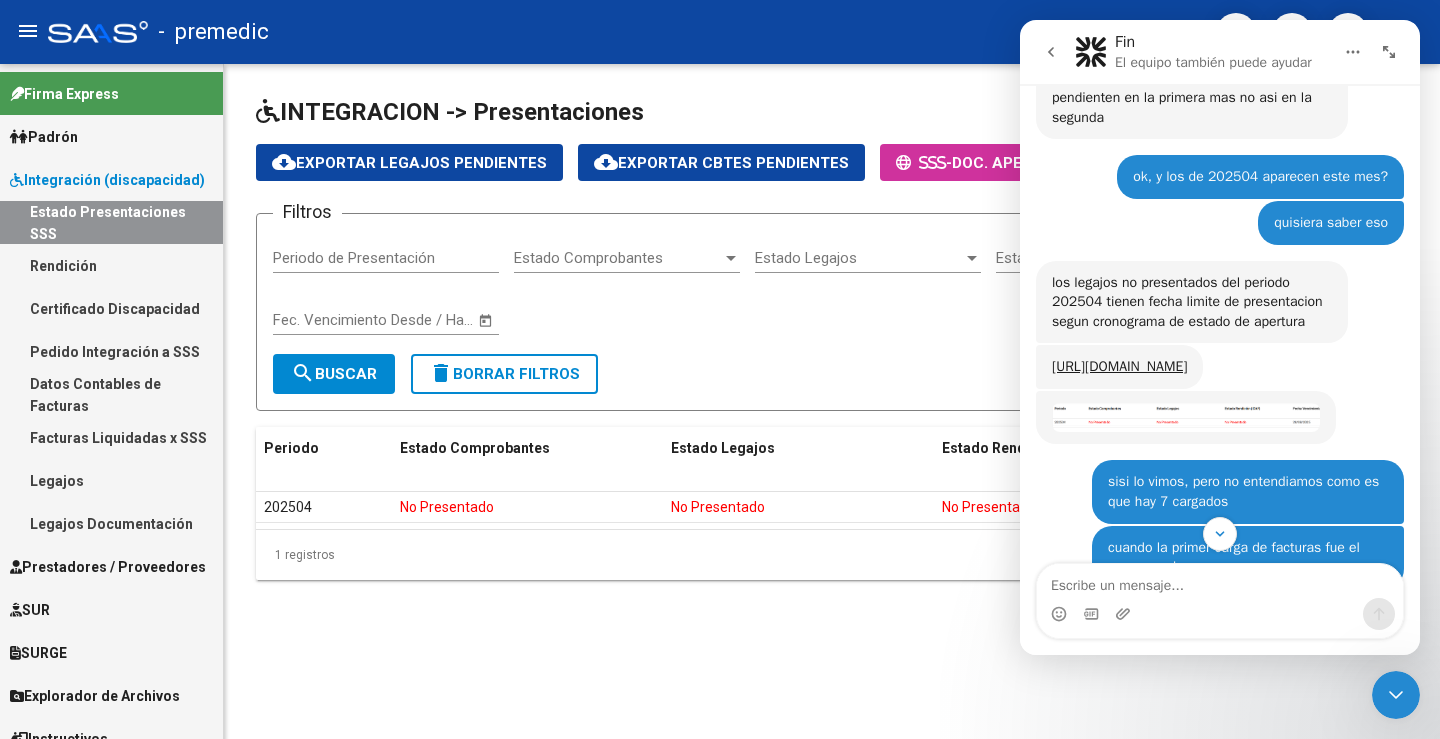 click 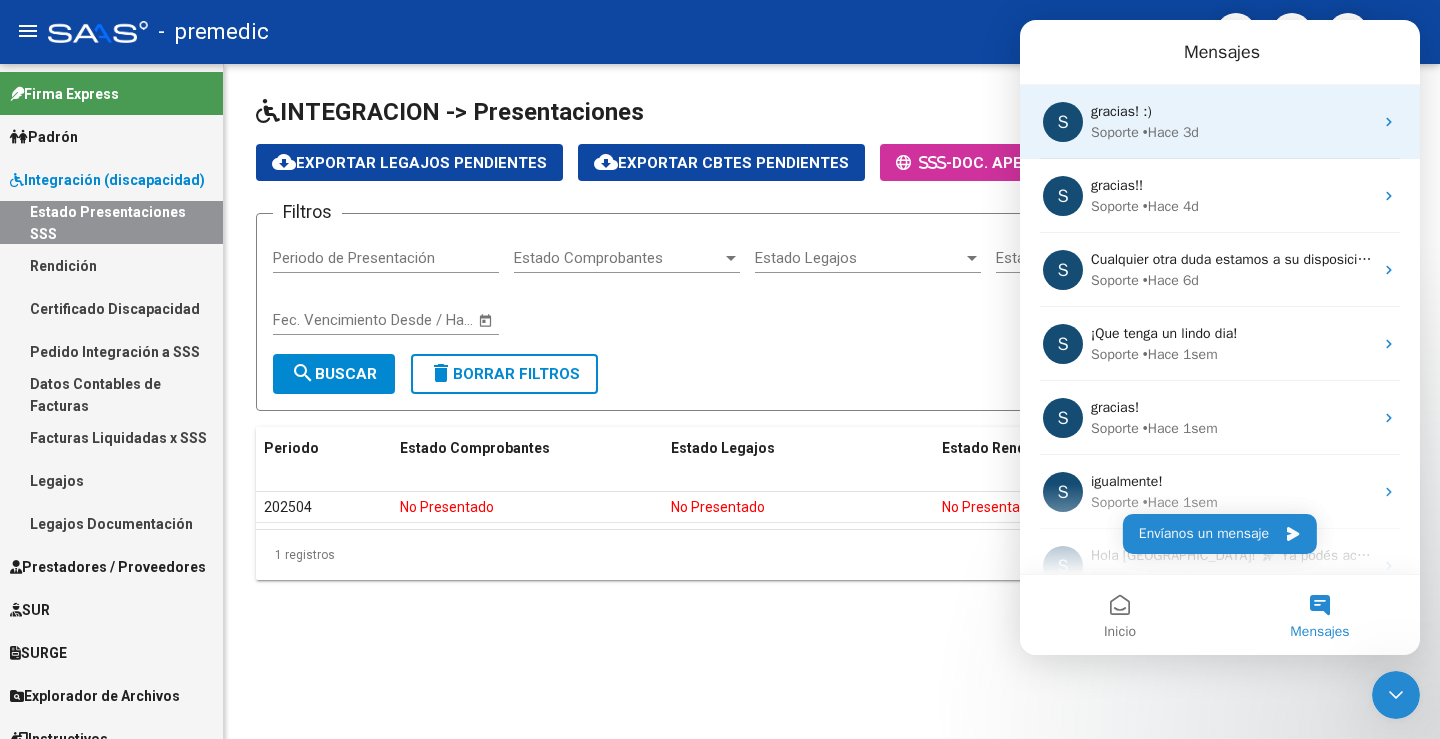 click on "gracias! :)" at bounding box center [1232, 111] 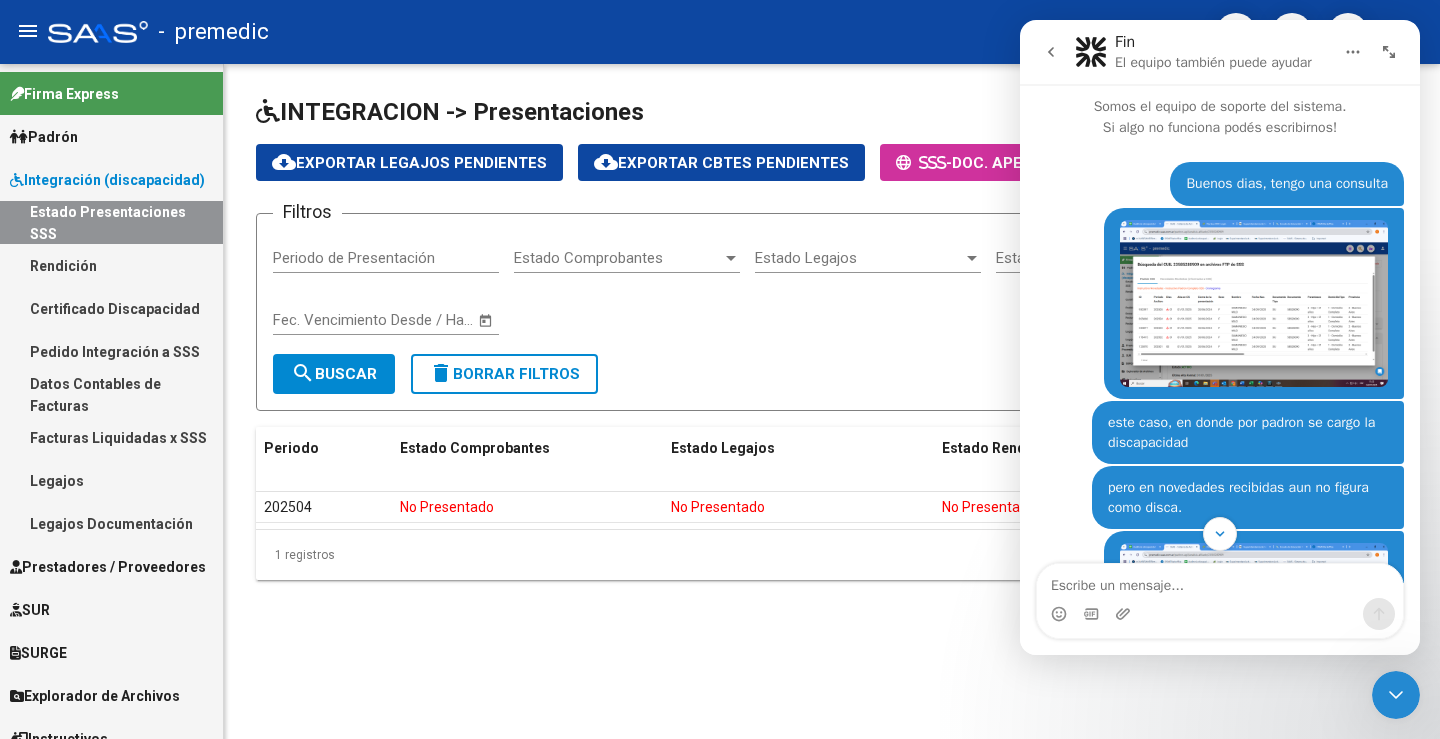 scroll, scrollTop: 0, scrollLeft: 0, axis: both 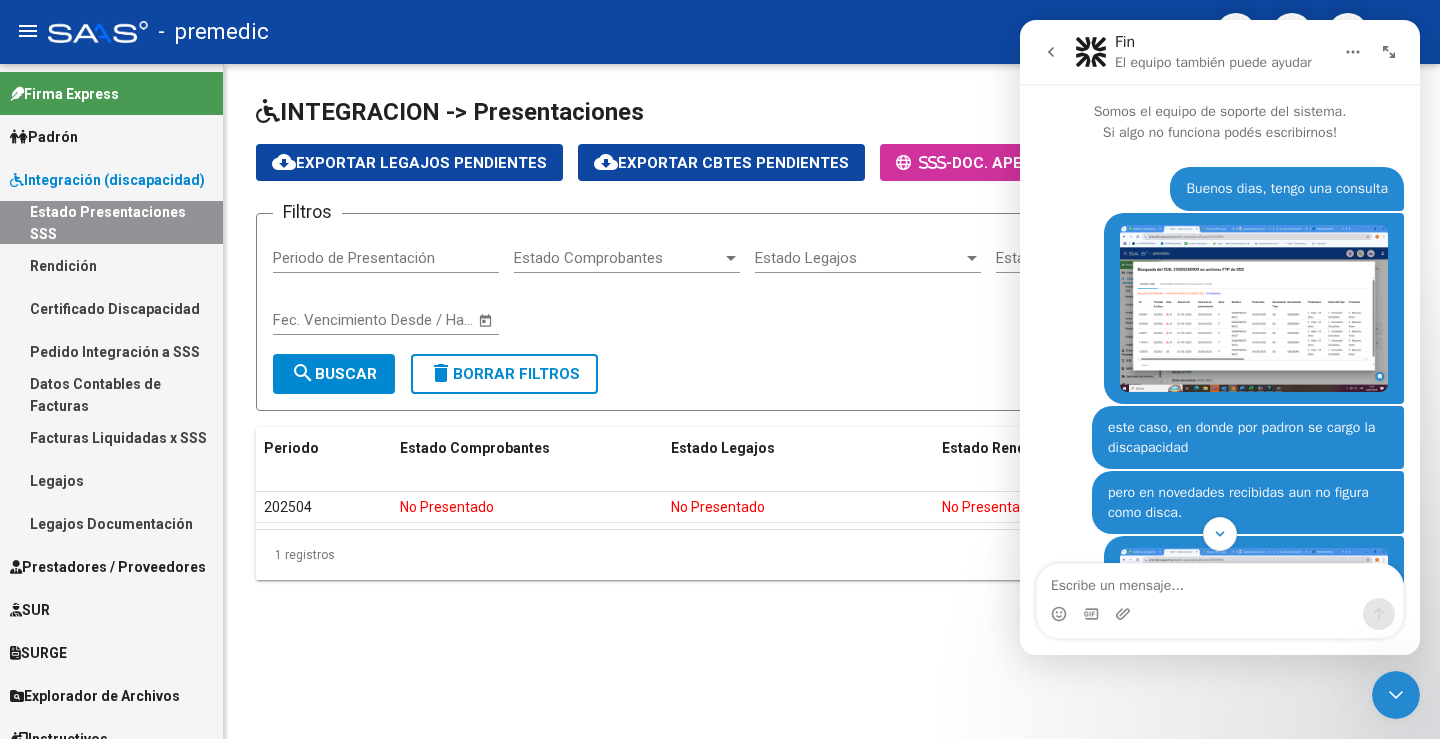click 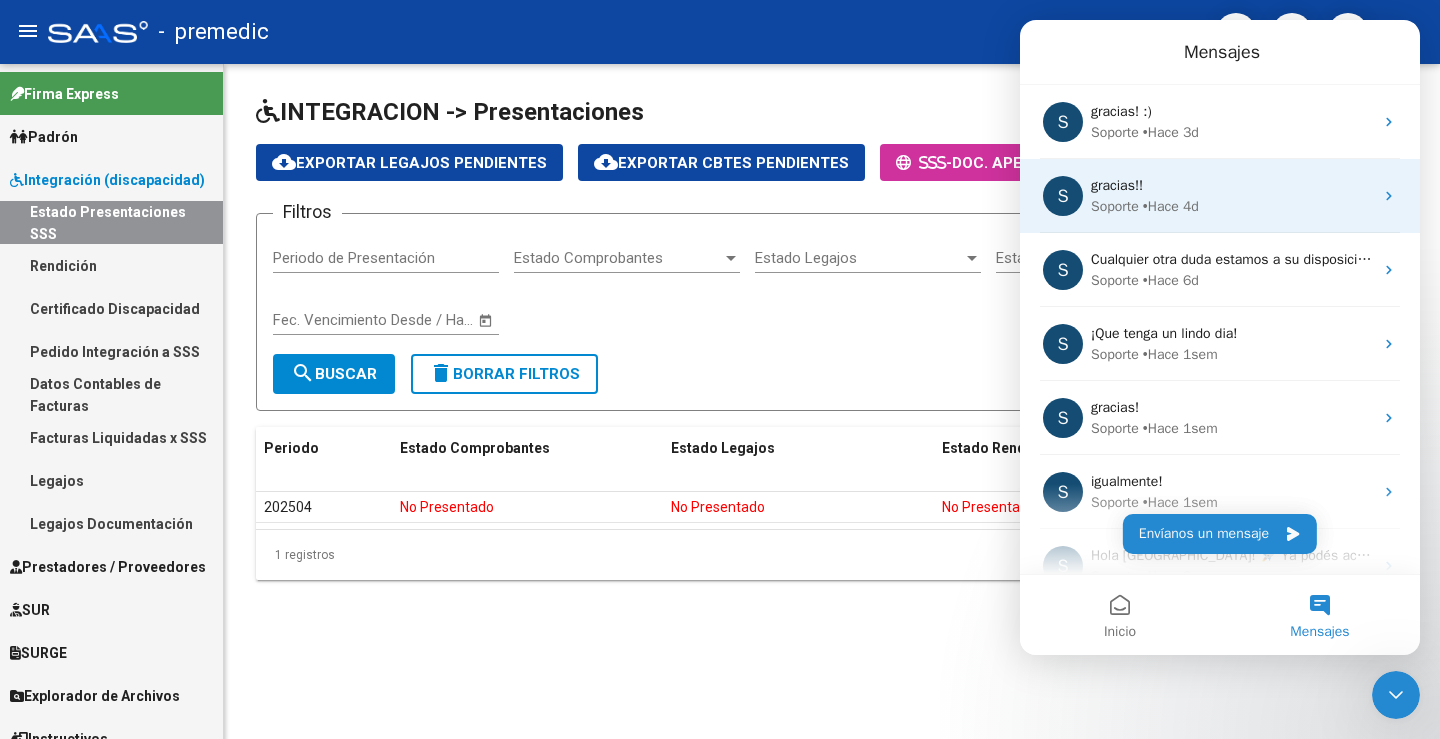 click on "Soporte •  Hace 4d" at bounding box center [1232, 206] 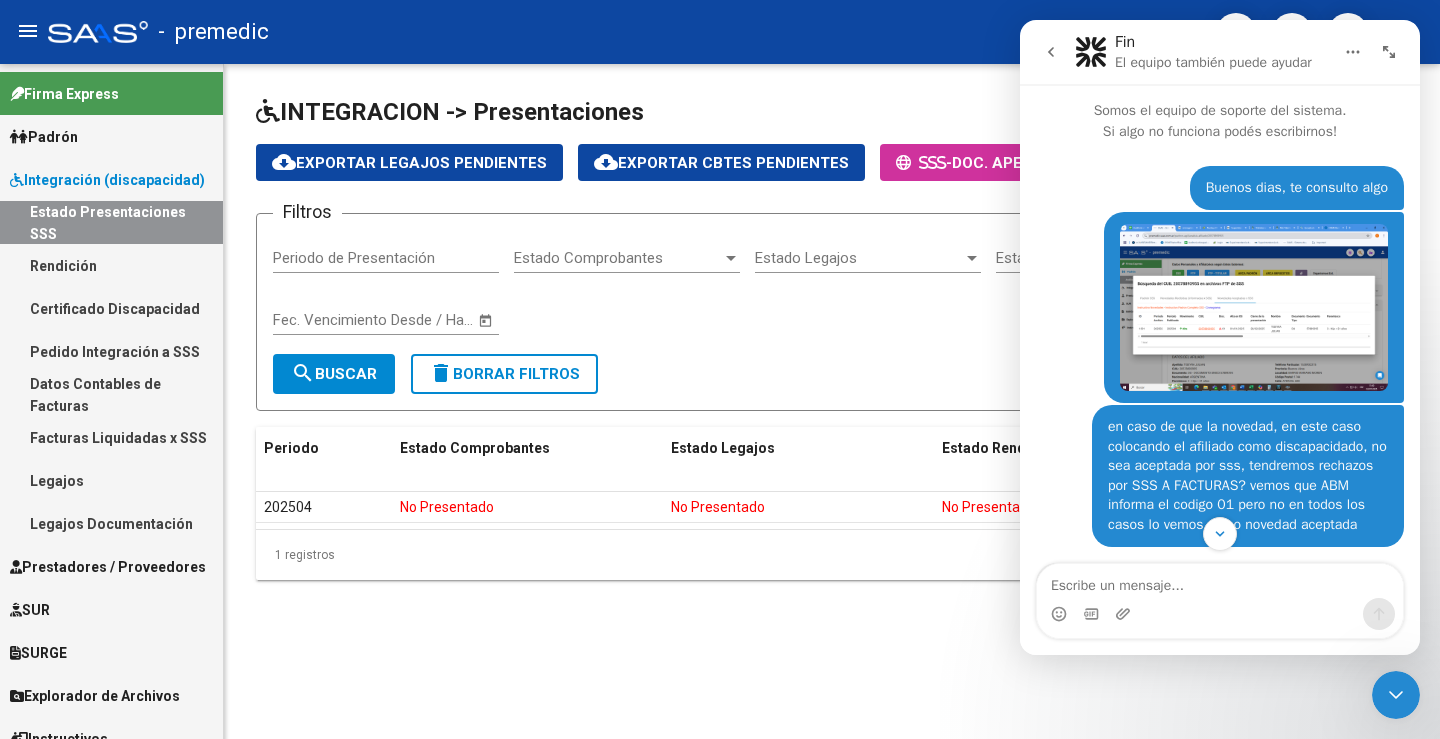 scroll, scrollTop: 0, scrollLeft: 0, axis: both 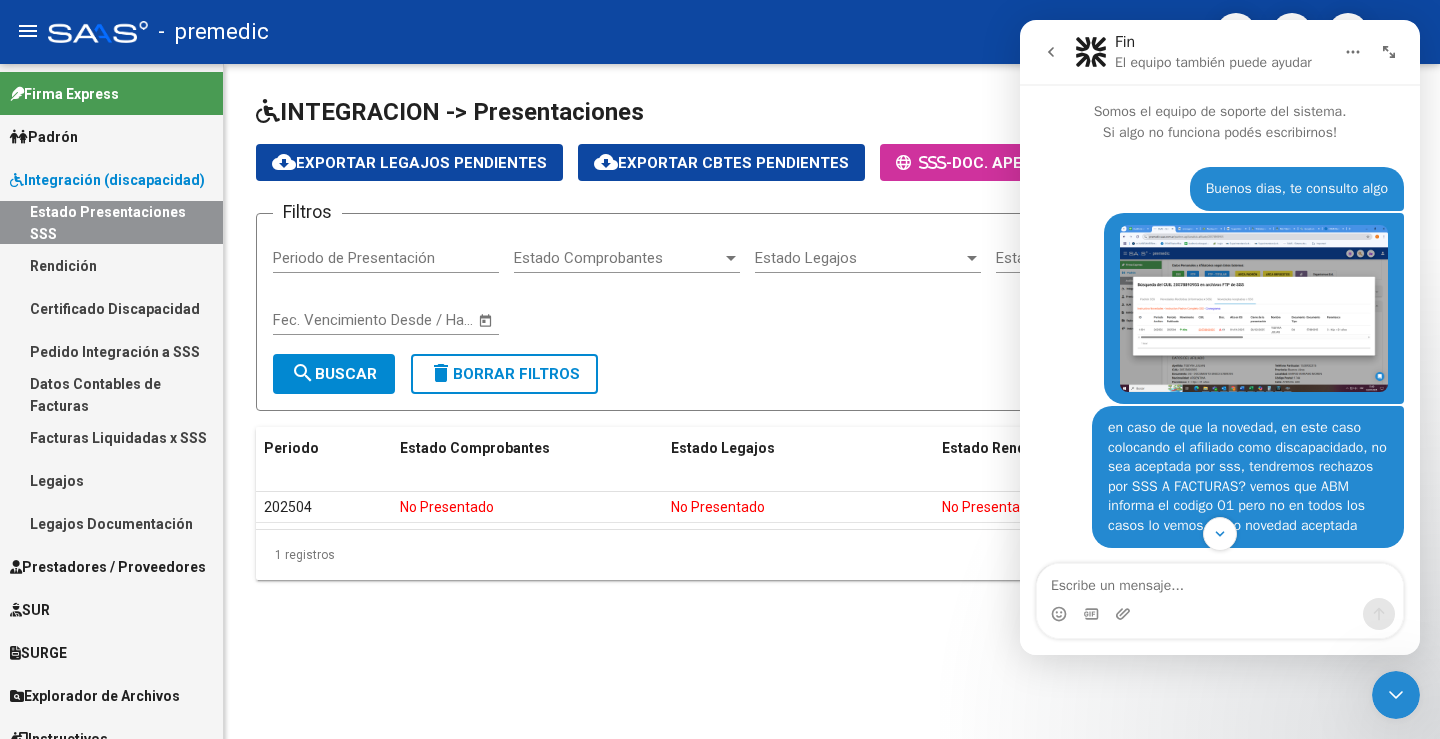 click on "Somos el equipo de soporte del sistema.
Si algo no funciona podés escribirnos!" at bounding box center [1220, 114] 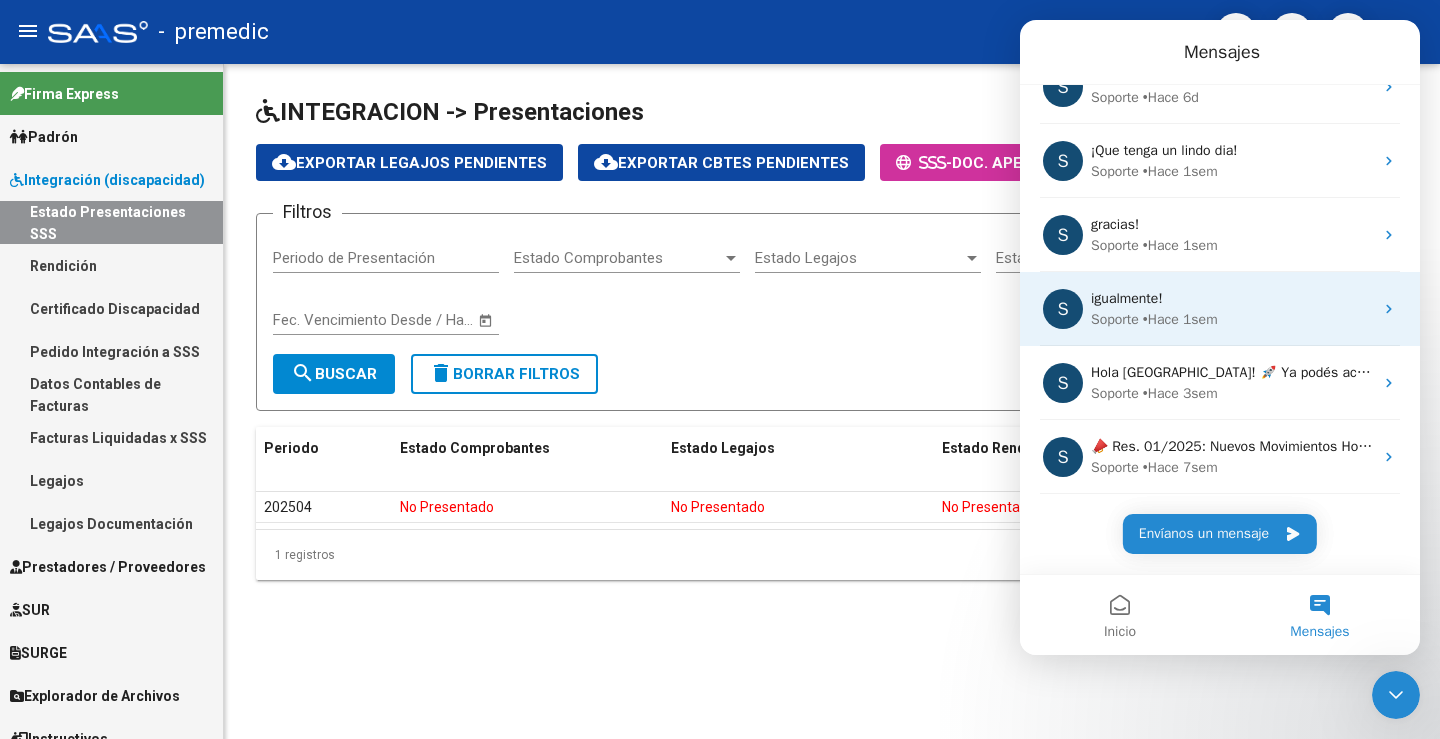 click on "Soporte •  Hace 1sem" at bounding box center [1232, 319] 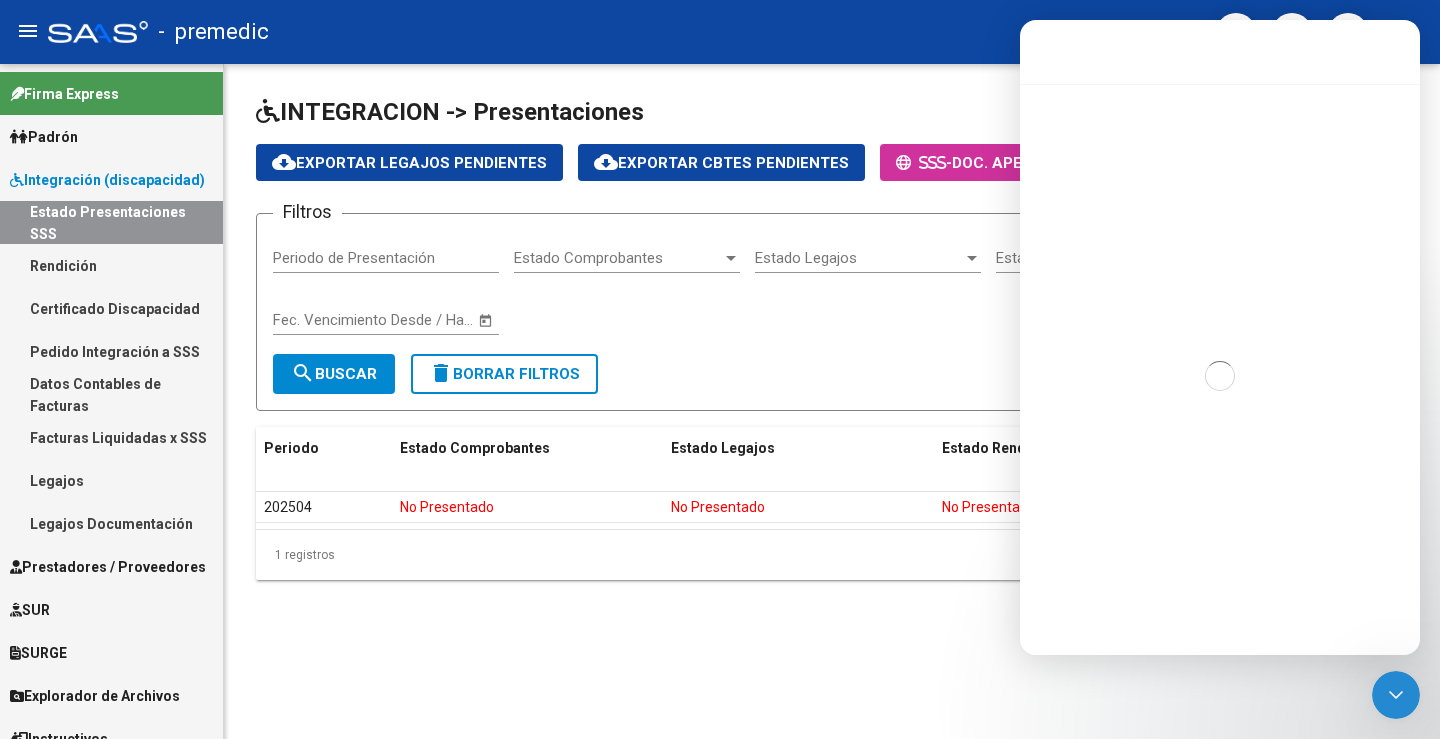 scroll, scrollTop: 102, scrollLeft: 0, axis: vertical 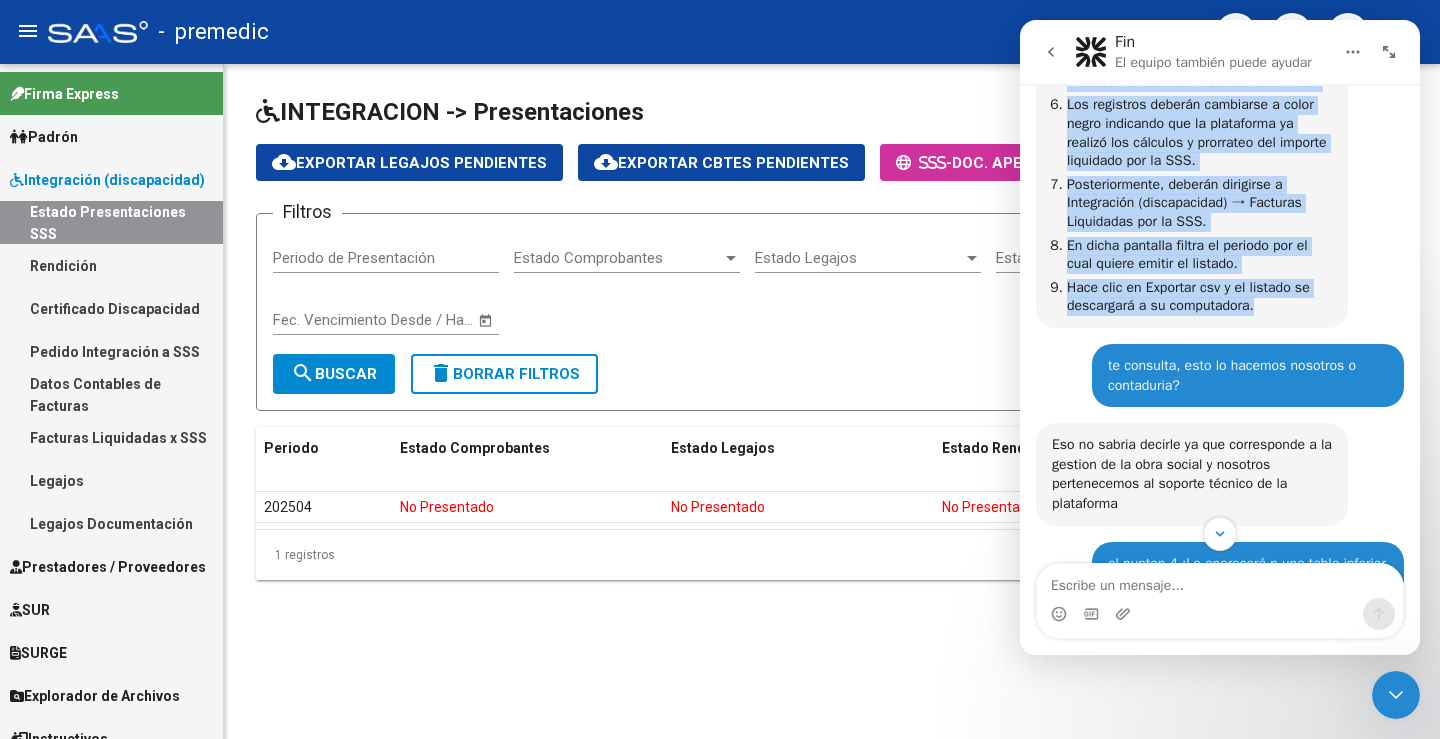 drag, startPoint x: 1054, startPoint y: 187, endPoint x: 1302, endPoint y: 328, distance: 285.28058 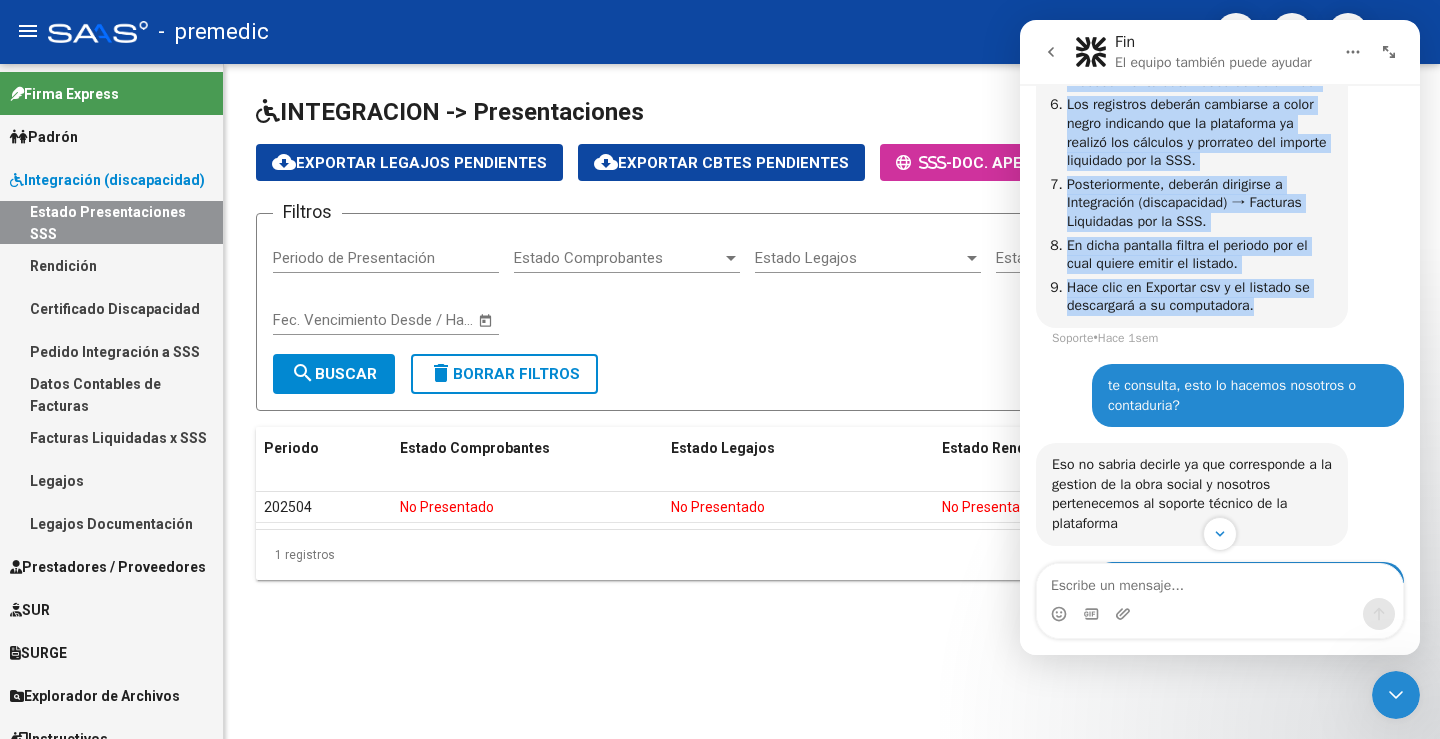 copy on "Ud puede obtener un listado para enviar a tesoreria/contaduria a fin de que realicen los pagos a los prestadores. Los pasos a seguir son los siguientes: Un vez que la SSS publica el dr.envio del mes correspondientes, el operador debe ingresar a Integración (discapacidad) → Rendición. Allí elige el periodo prestacional por el cual quiere sacar los listados (ejemplo 202504).  Hace clic en Buscar Periodo. Le aparecerá n una tabla inferior todas las facturas del periodo en color rojo. Deberá Hacer clic en el botón que dice Procesamiento automatico de Columnas. Los registros deberán cambiarse a color negro indicando que la plataforma ya realizó los cálculos y prorrateo del importe liquidado por la SSS. Posteriormente, deberán dirigirse a Integración (discapacidad) → Facturas Liquidadas por la SSS.  En dicha pantalla filtra el periodo por el cual quiere emitir el listado.  Hace clic en Exportar csv y el listado se descargará a su computadora." 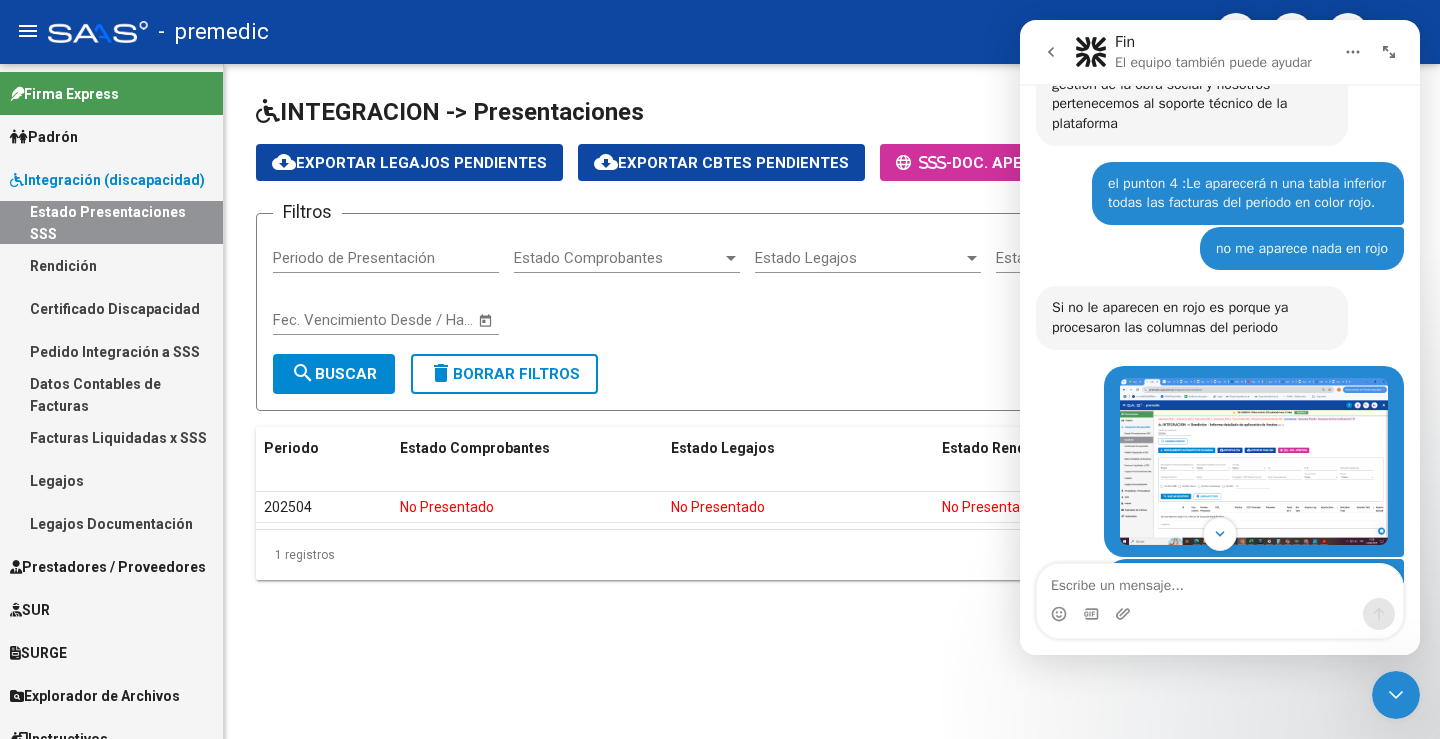 scroll, scrollTop: 3211, scrollLeft: 0, axis: vertical 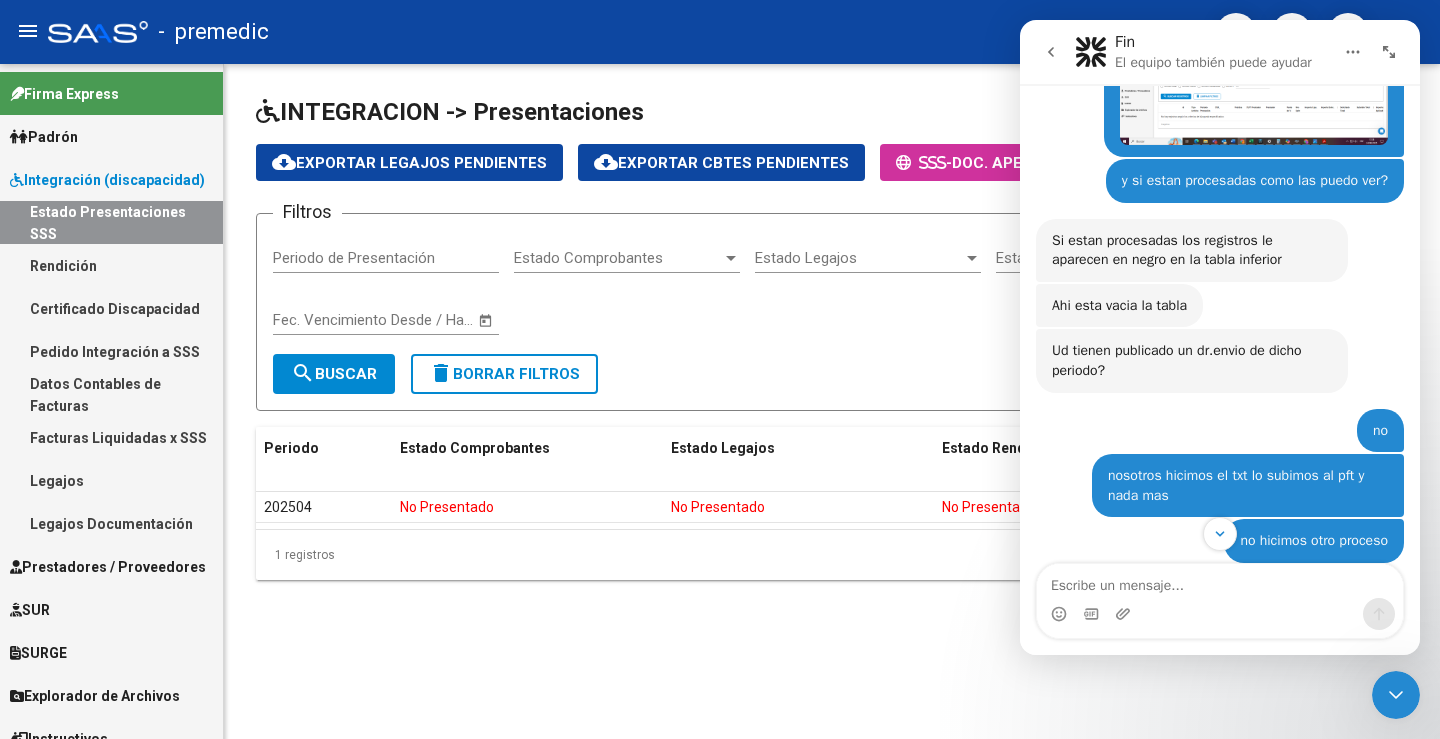click on "INTEGRACION -> Presentaciones cloud_download  Exportar Legajos Pendientes  cloud_download  Exportar Cbtes Pendientes      -  Doc. Apertura Filtros Periodo de Presentación Estado Comprobantes Estado Comprobantes Estado Legajos Estado Legajos Estado Rendición Estado Rendición Start date – Fec. Vencimiento Desde / Hasta search  Buscar  delete  Borrar Filtros  Periodo Estado Comprobantes Estado Legajos Estado Rendición (IDAF) Fecha Vencimiento 202504  No Presentado   No Presentado   No Presentado  [DATE]  1 registros   1" 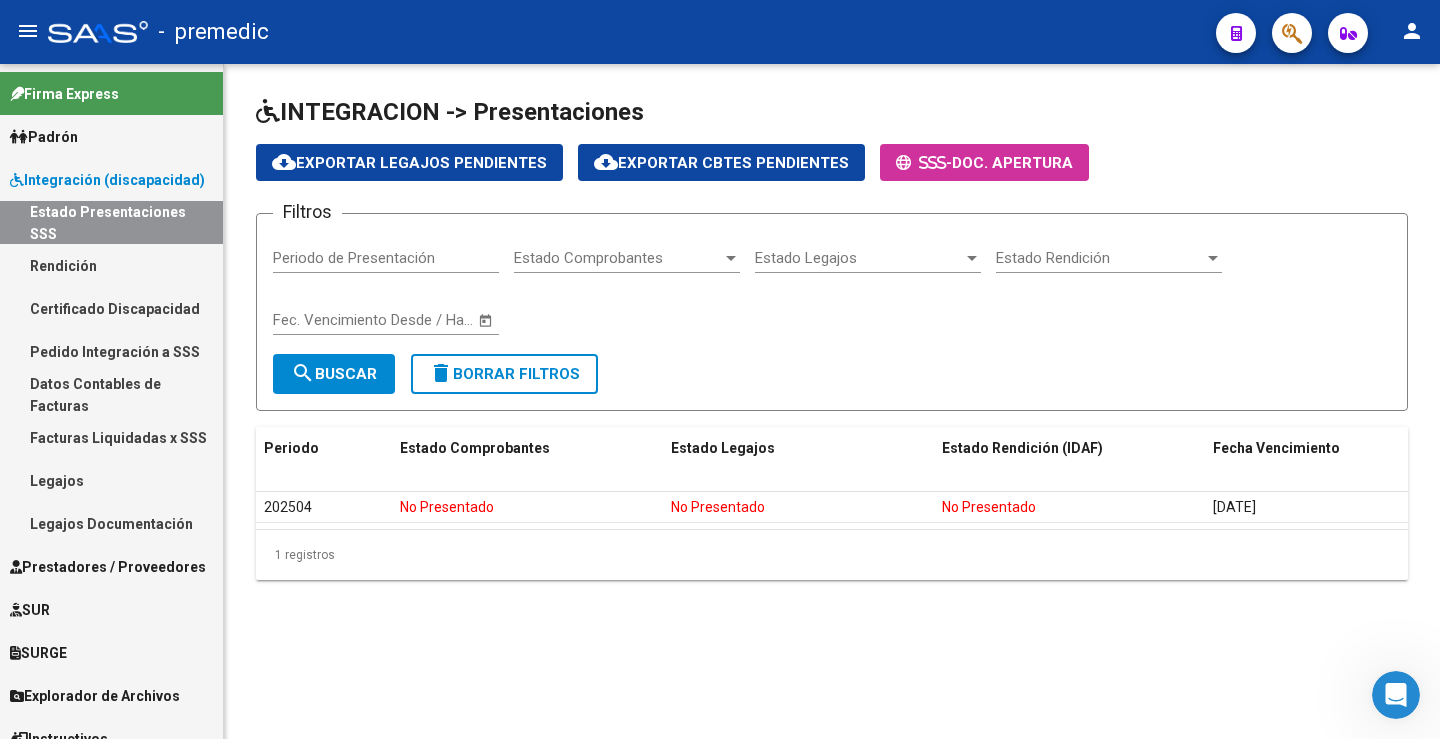 scroll, scrollTop: 0, scrollLeft: 0, axis: both 